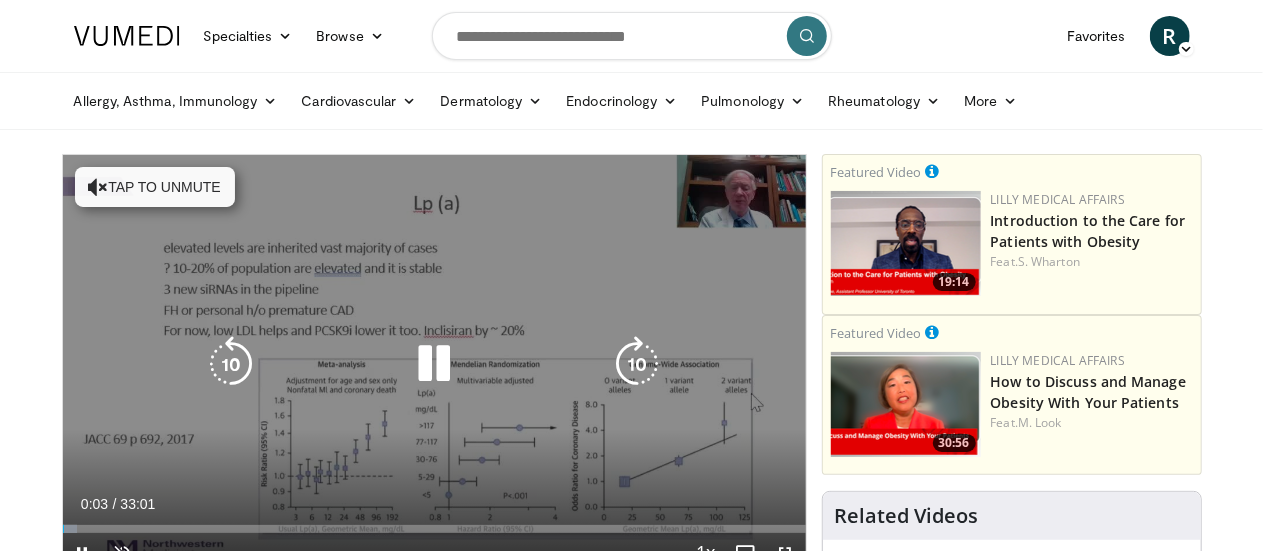 scroll, scrollTop: 200, scrollLeft: 0, axis: vertical 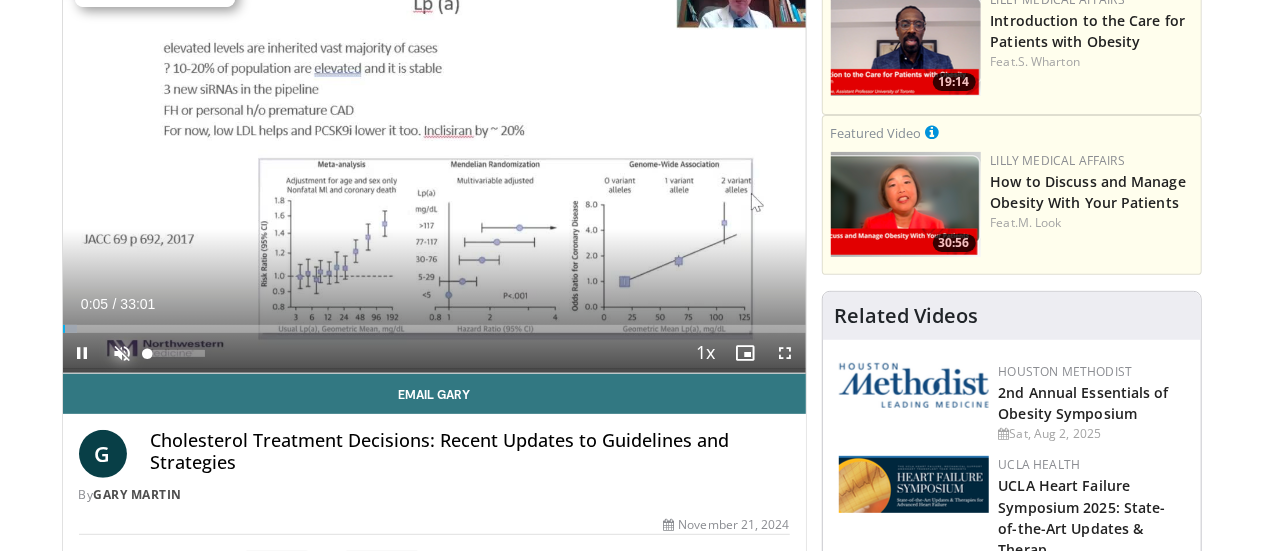 click at bounding box center (123, 353) 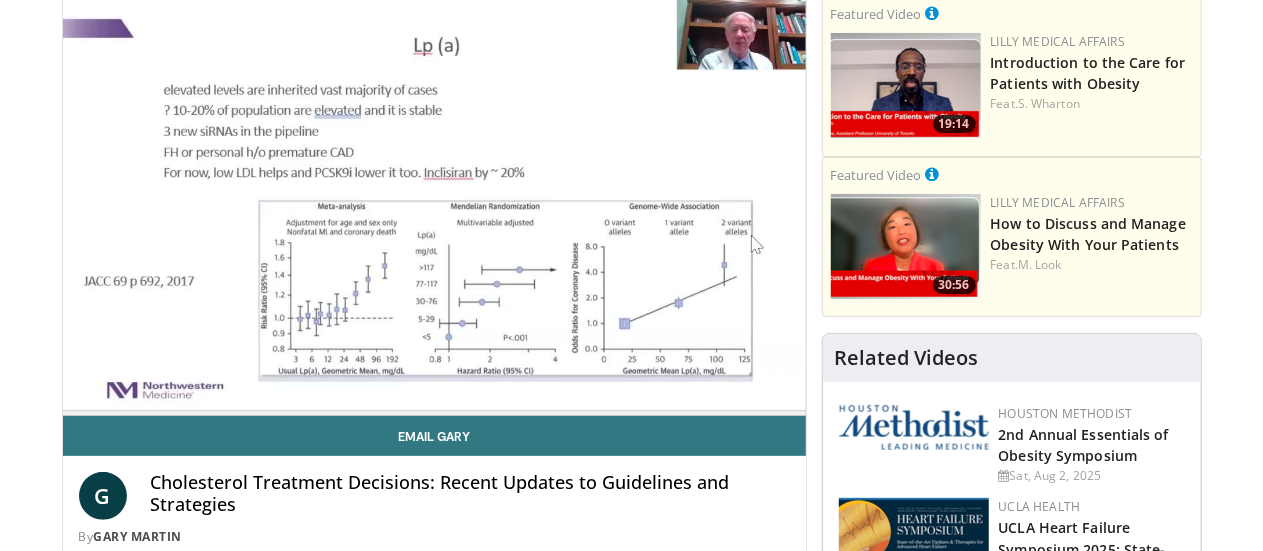 scroll, scrollTop: 100, scrollLeft: 0, axis: vertical 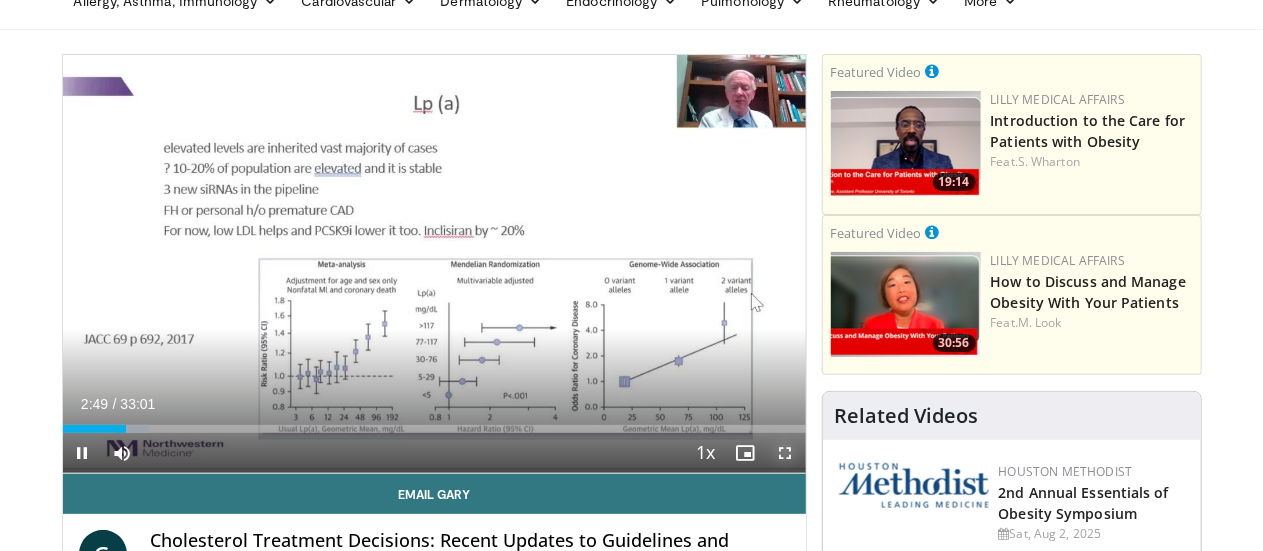 click at bounding box center [786, 453] 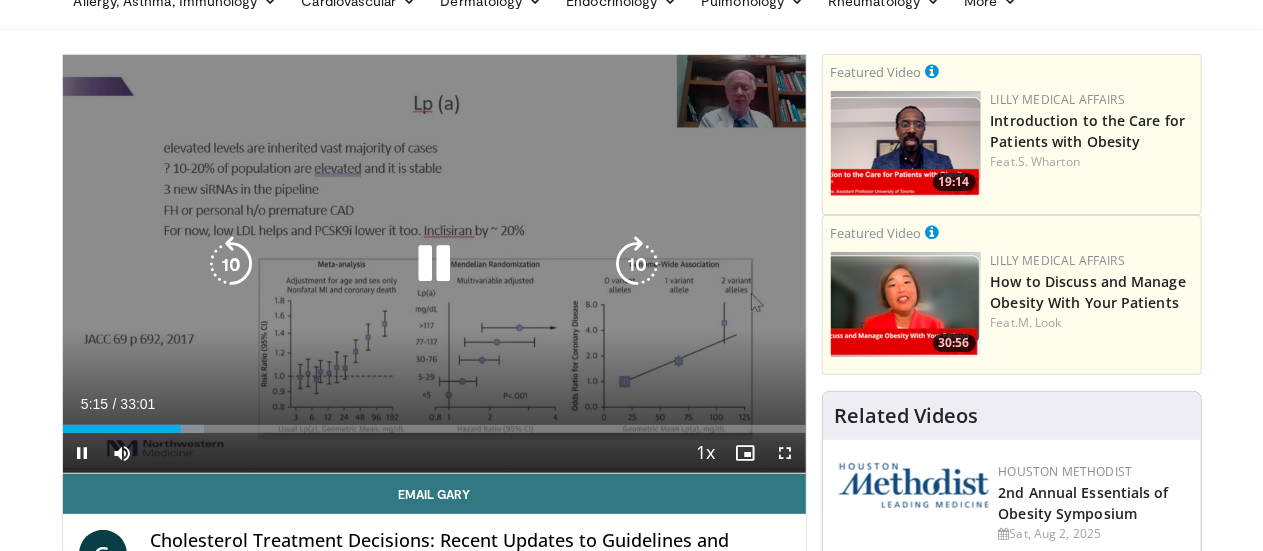 click on "10 seconds
Tap to unmute" at bounding box center [434, 264] 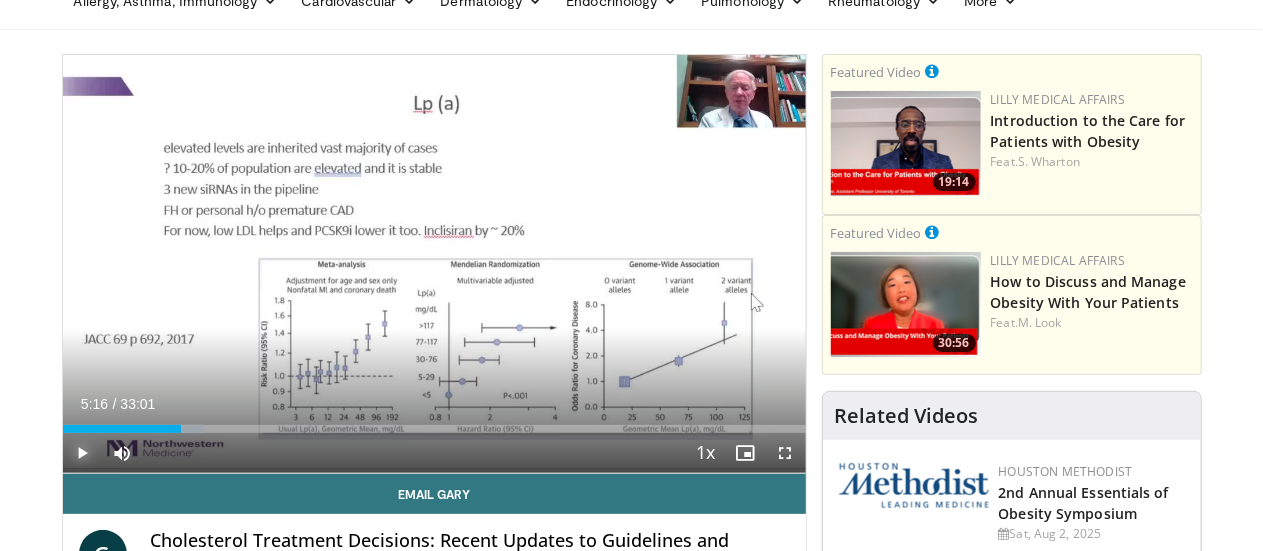click at bounding box center (83, 453) 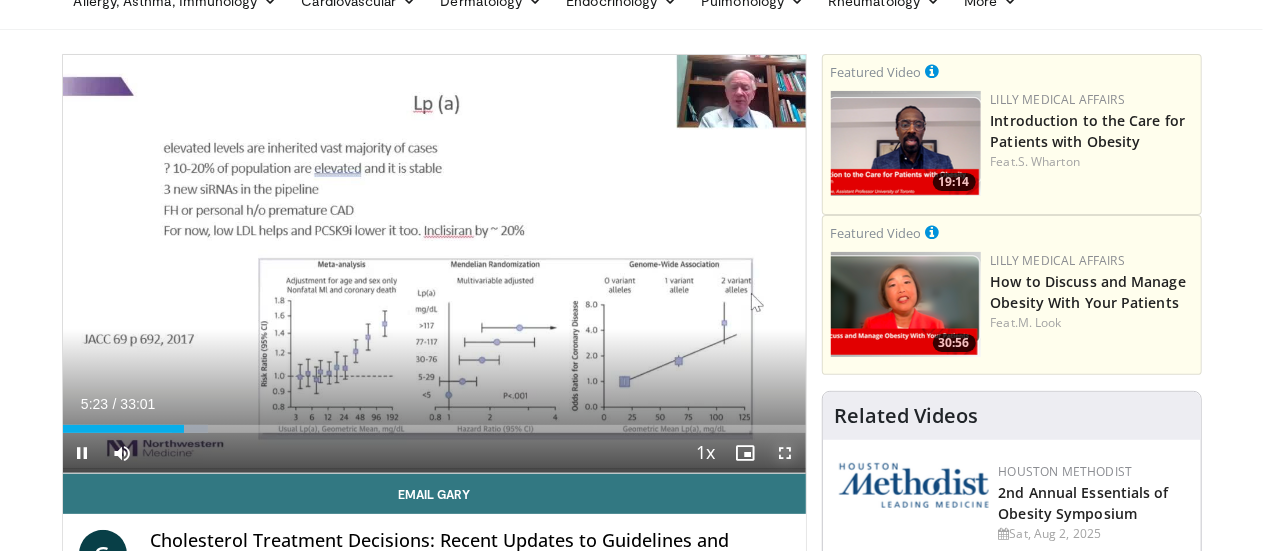 click at bounding box center (786, 453) 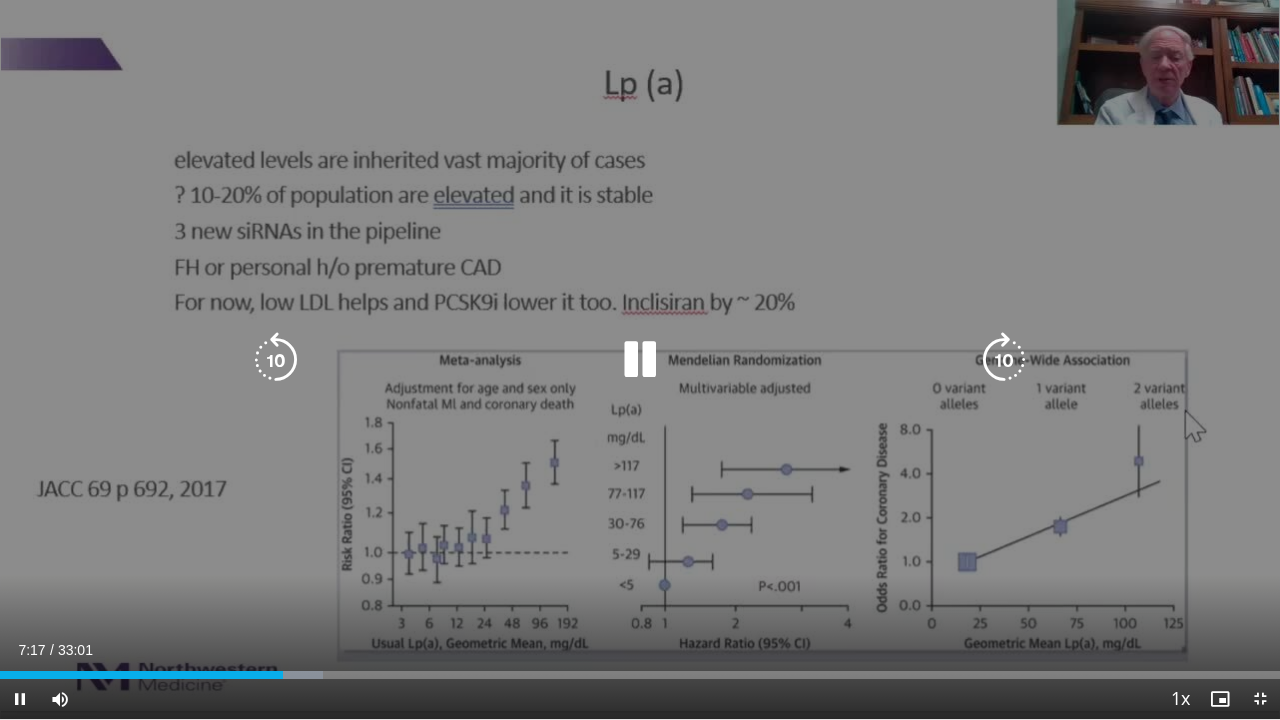click on "10 seconds
Tap to unmute" at bounding box center (640, 359) 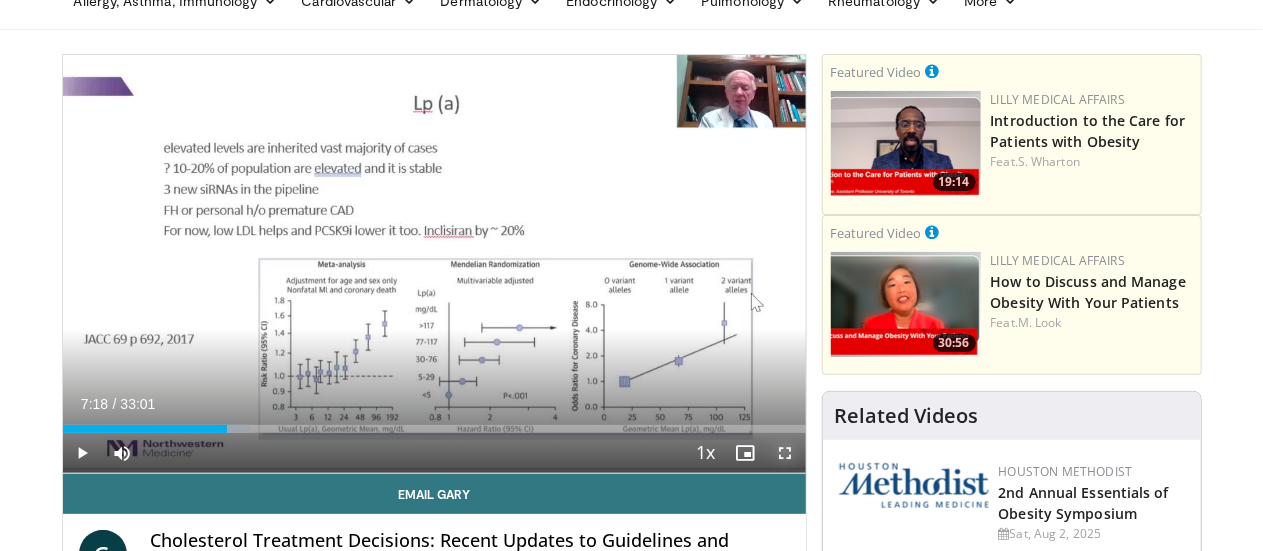 click at bounding box center [786, 453] 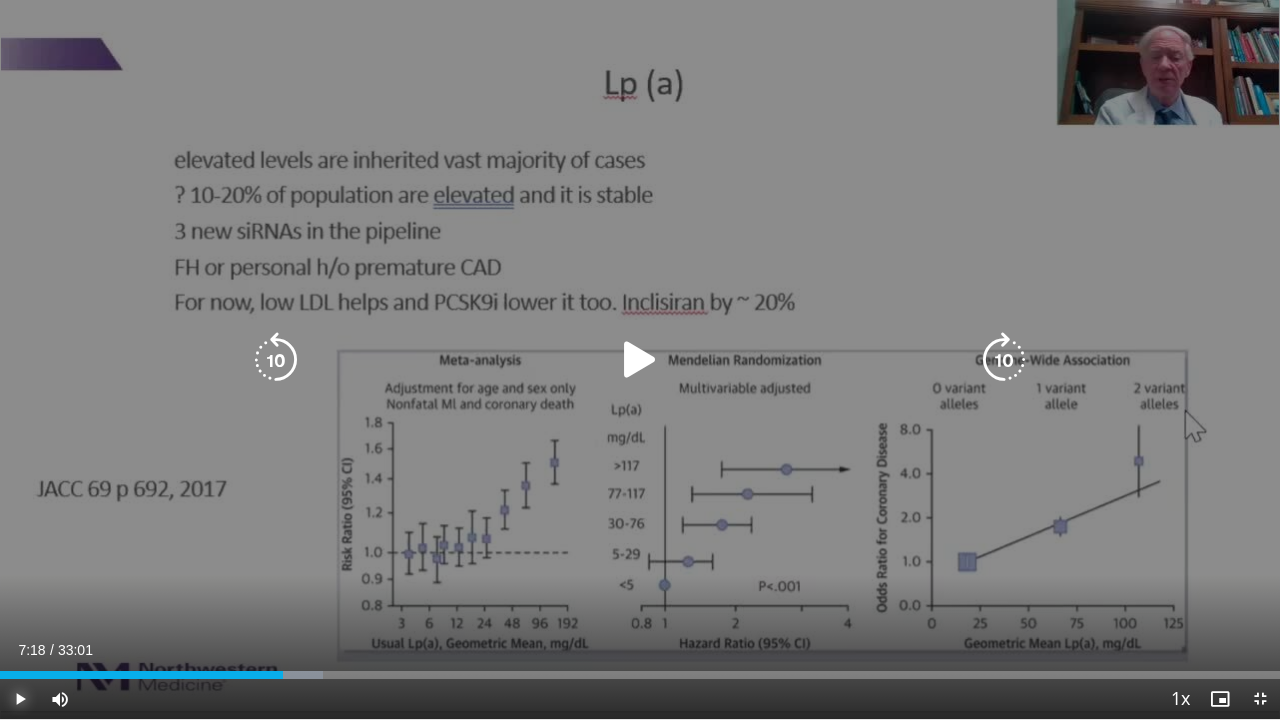 click at bounding box center [20, 699] 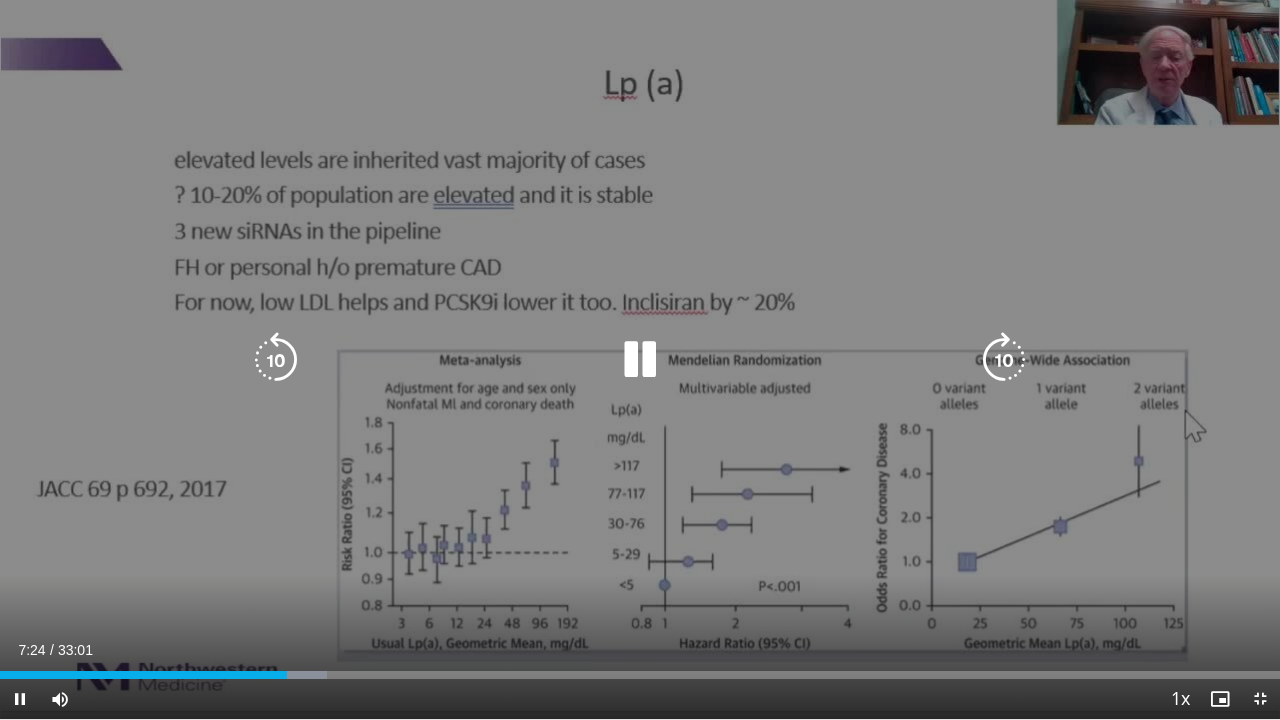 click on "10 seconds
Tap to unmute" at bounding box center [640, 359] 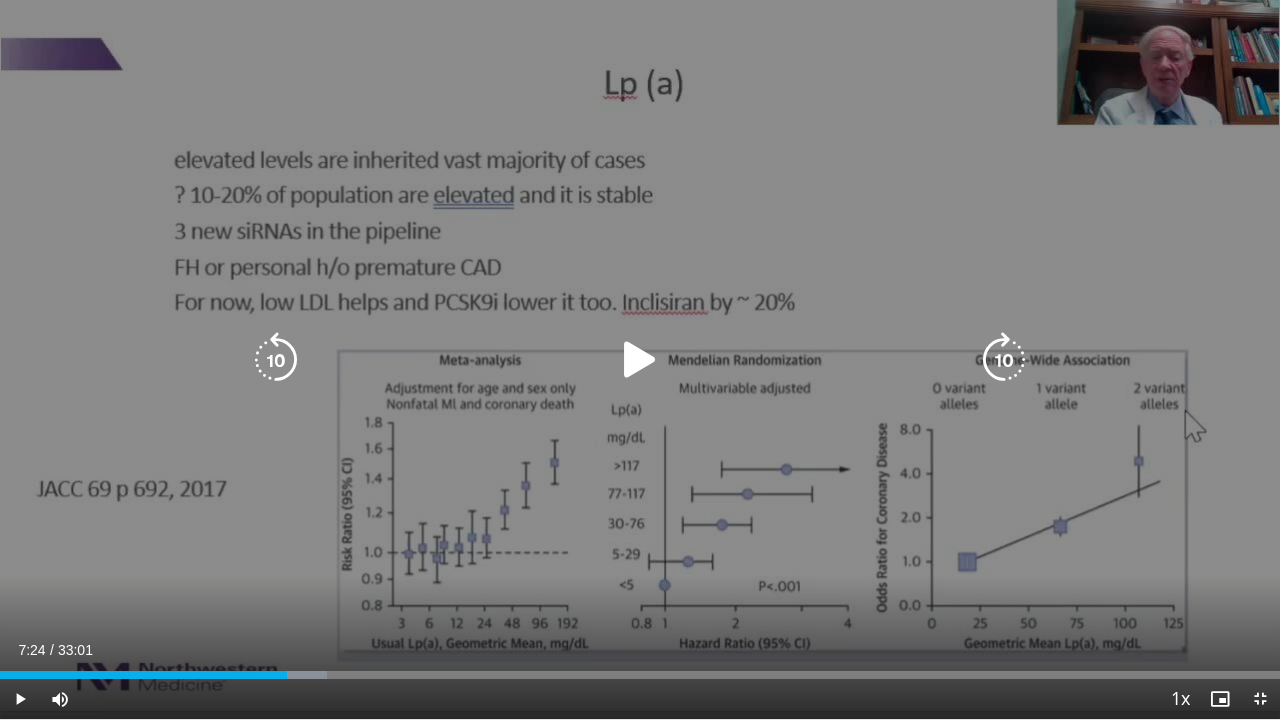 click at bounding box center (640, 360) 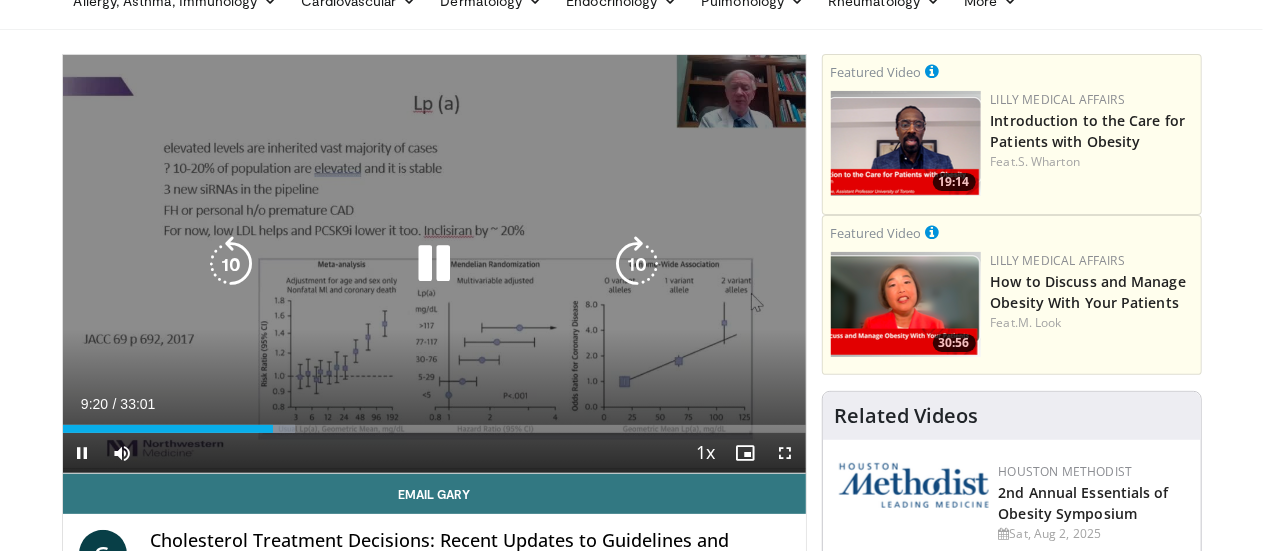 click at bounding box center [434, 264] 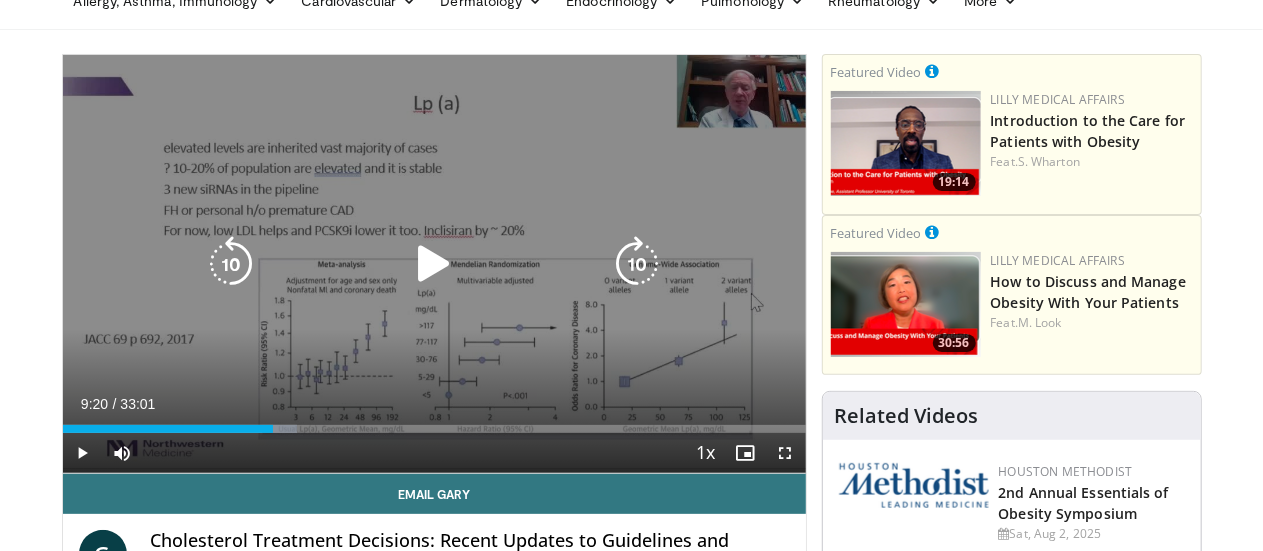 click at bounding box center [434, 264] 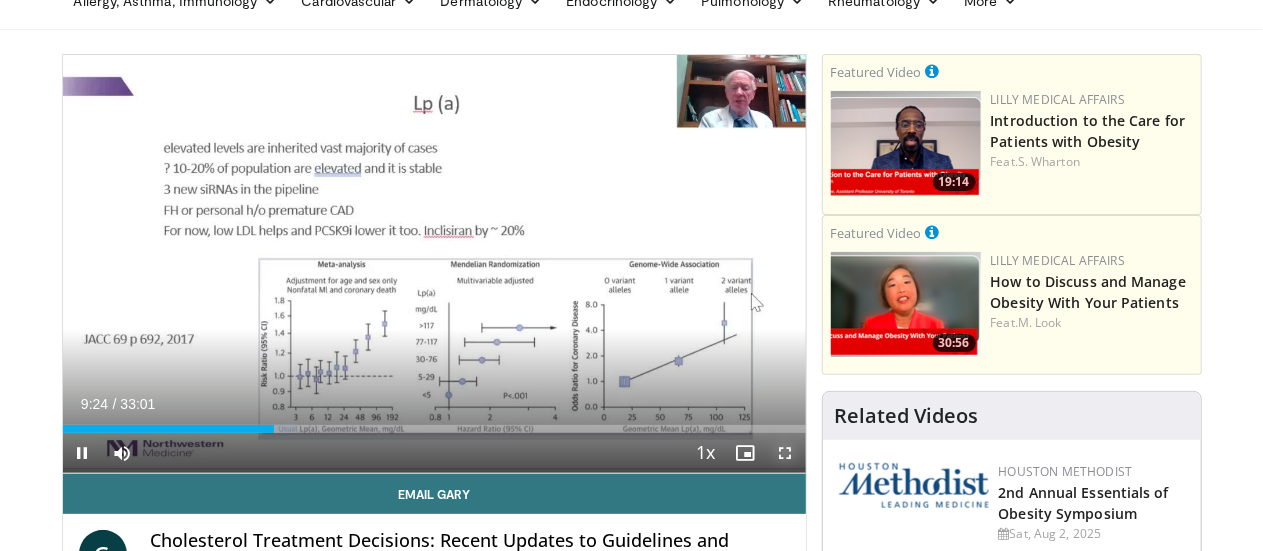 click at bounding box center (786, 453) 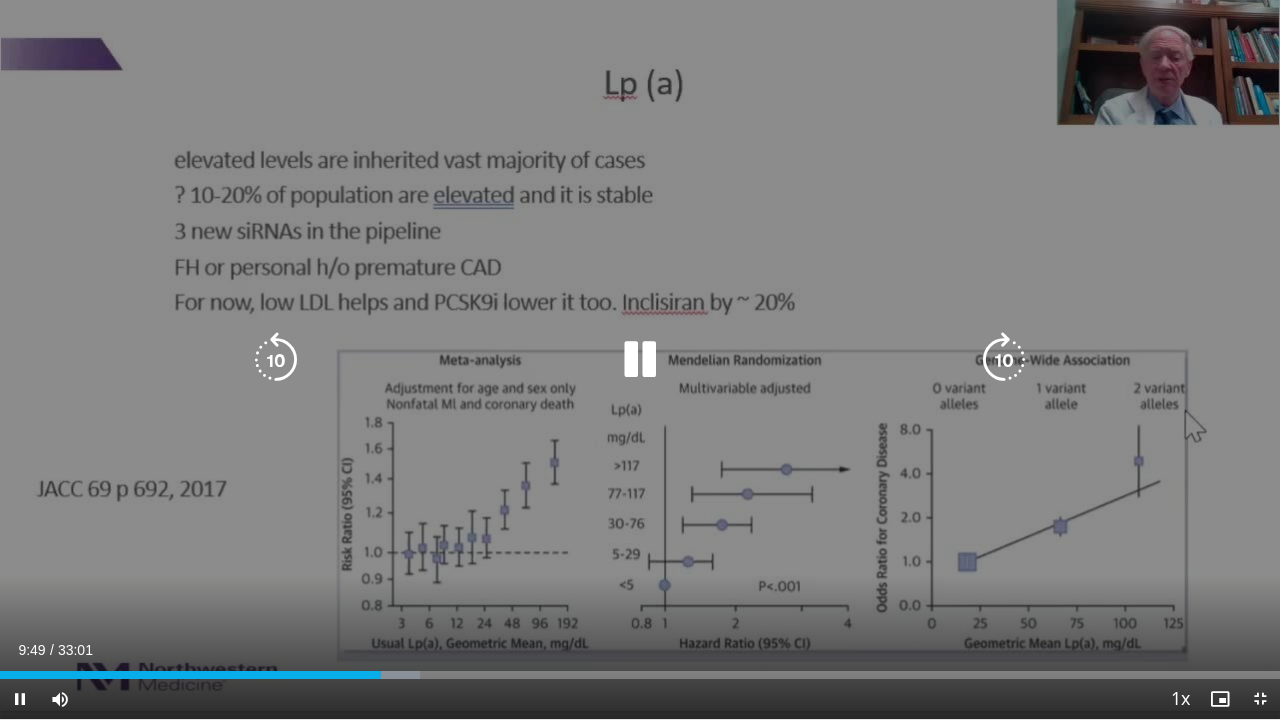 click at bounding box center [640, 360] 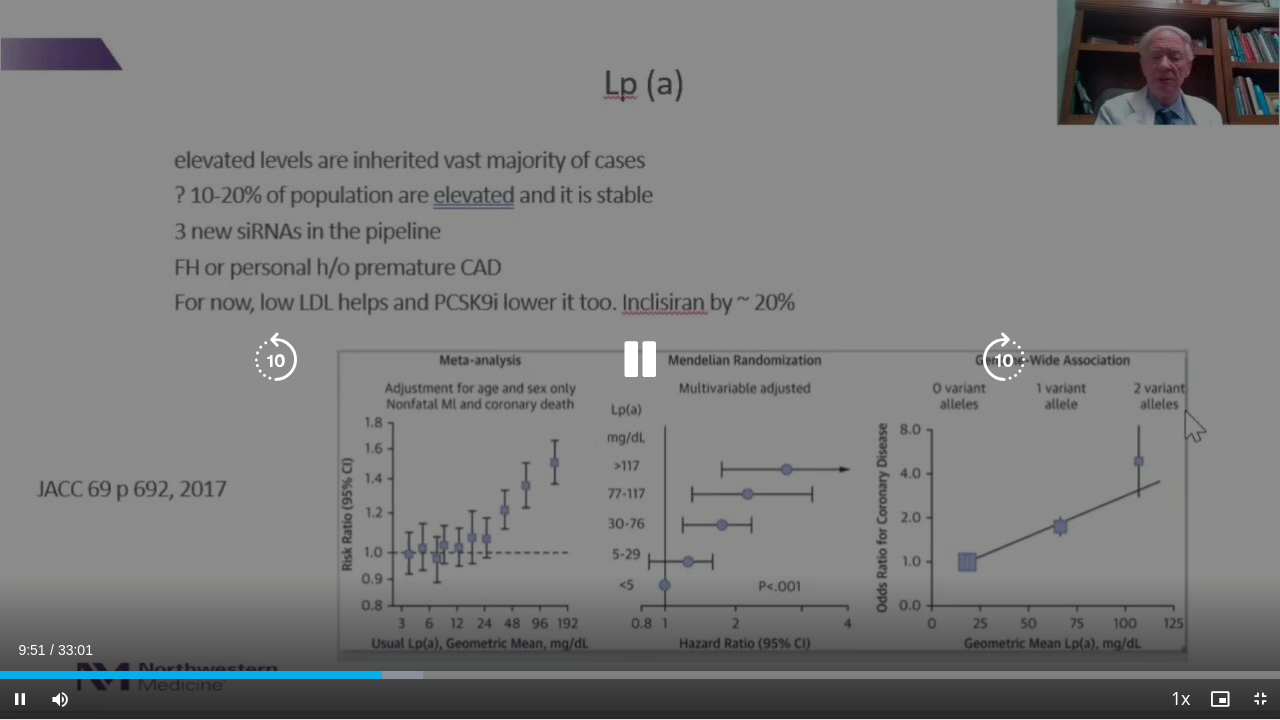 click at bounding box center [640, 360] 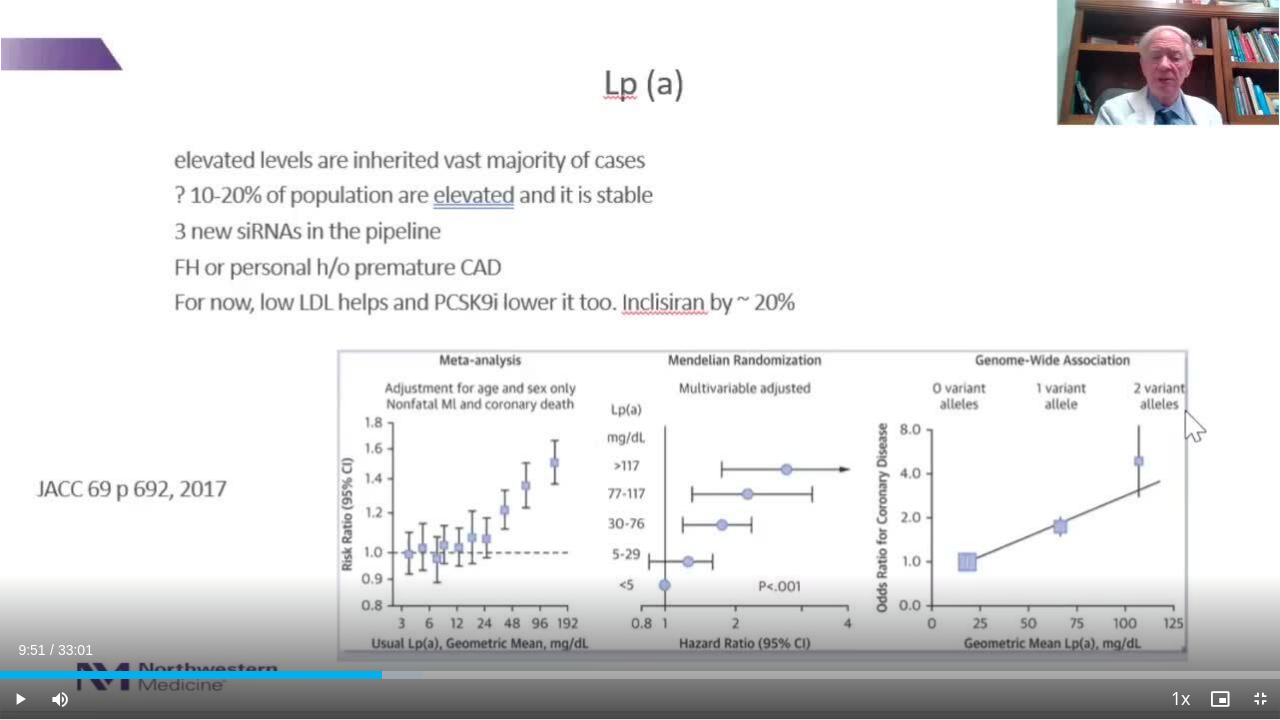 click on "10 seconds
Tap to unmute" at bounding box center [640, 359] 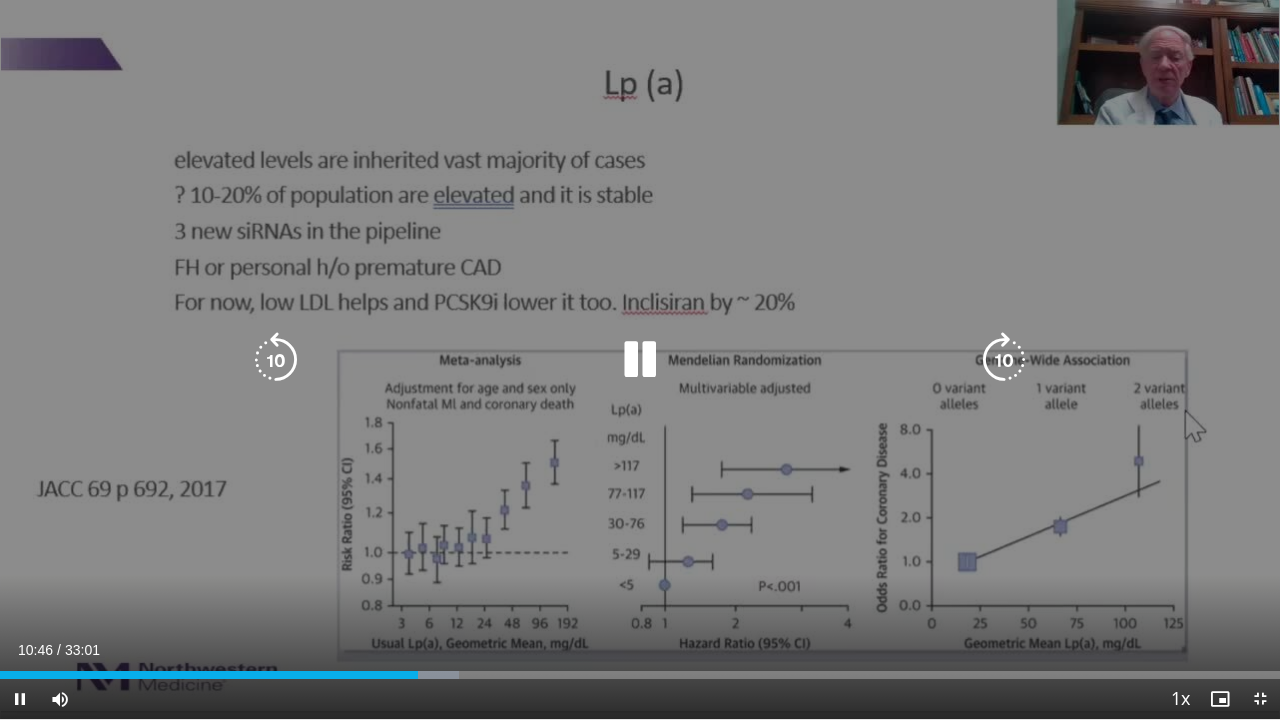 click on "10 seconds
Tap to unmute" at bounding box center (640, 359) 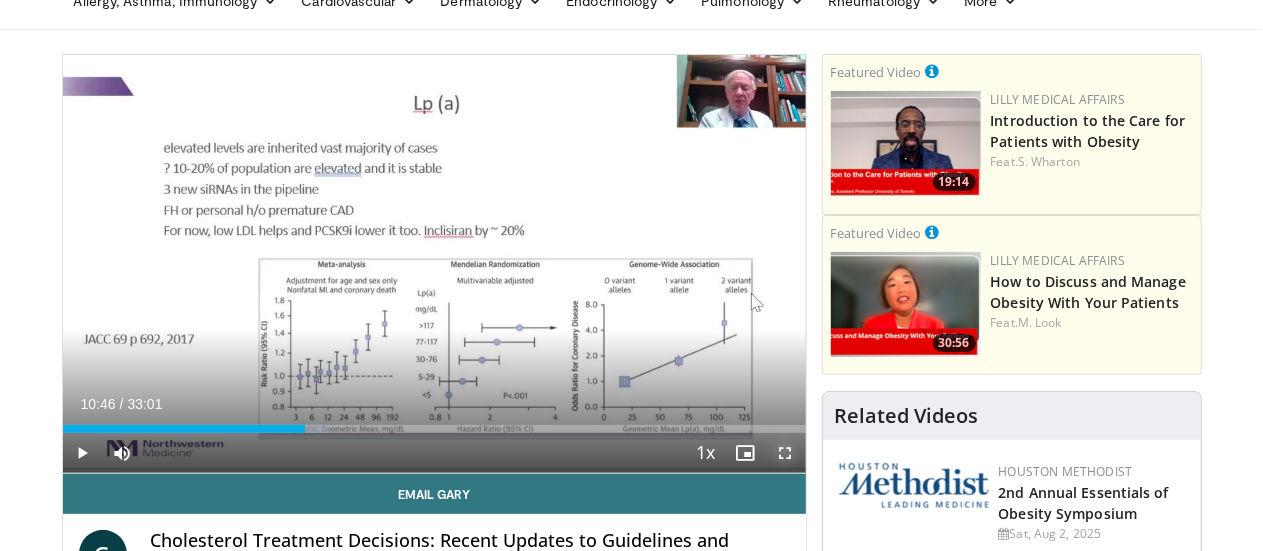 click at bounding box center (786, 453) 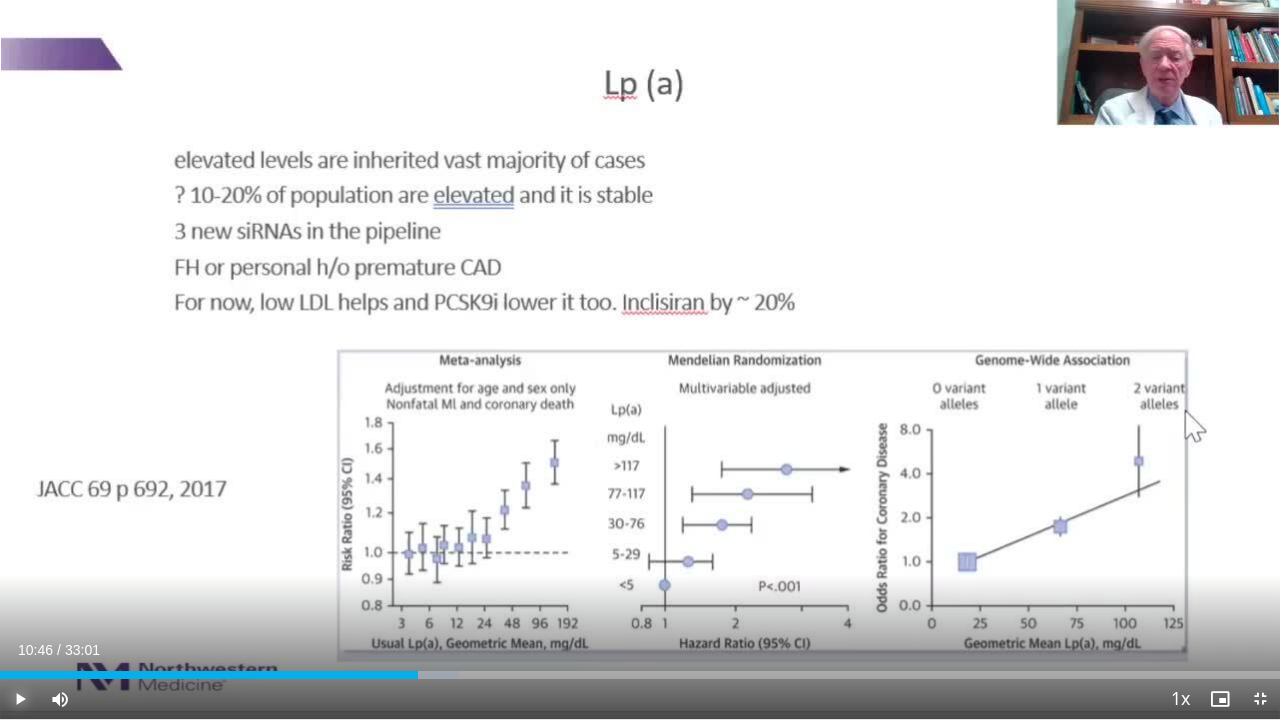 click at bounding box center (20, 699) 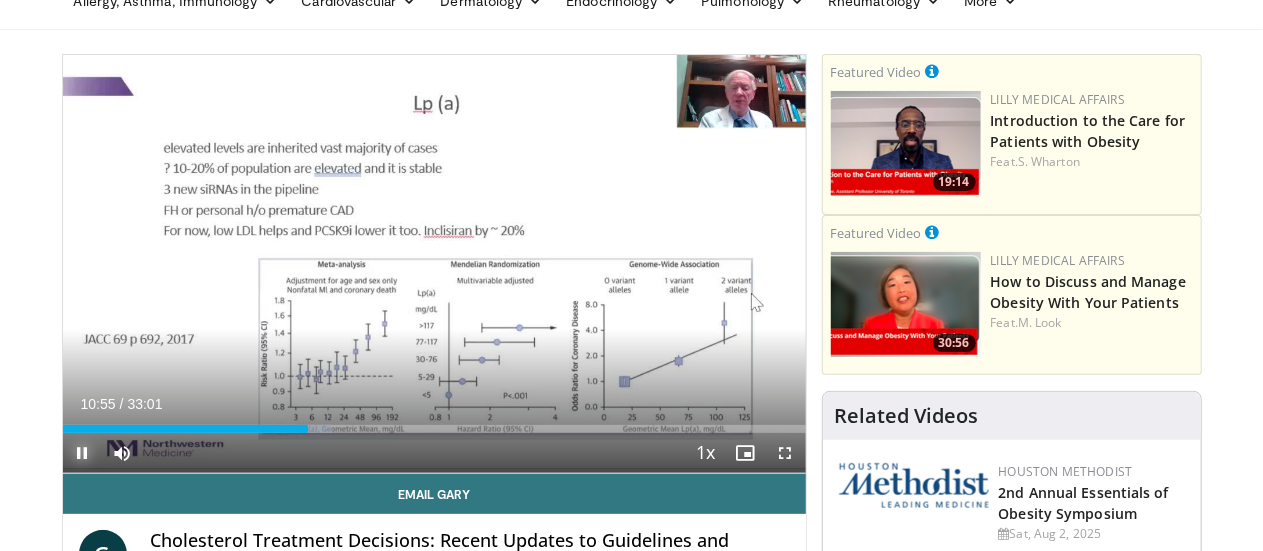 click at bounding box center (83, 453) 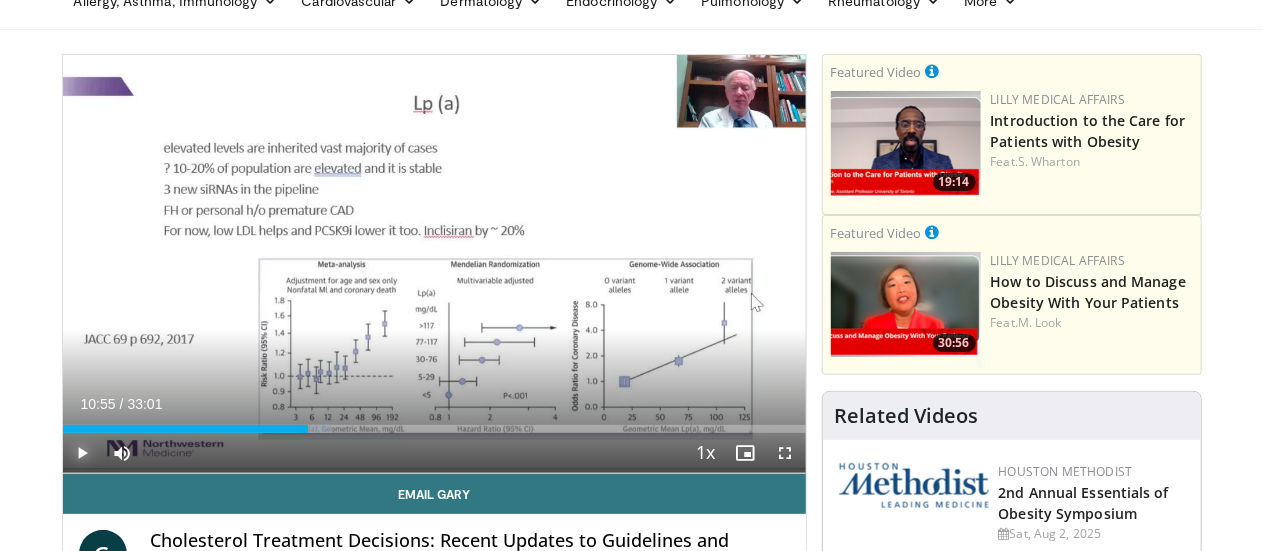 click at bounding box center [83, 453] 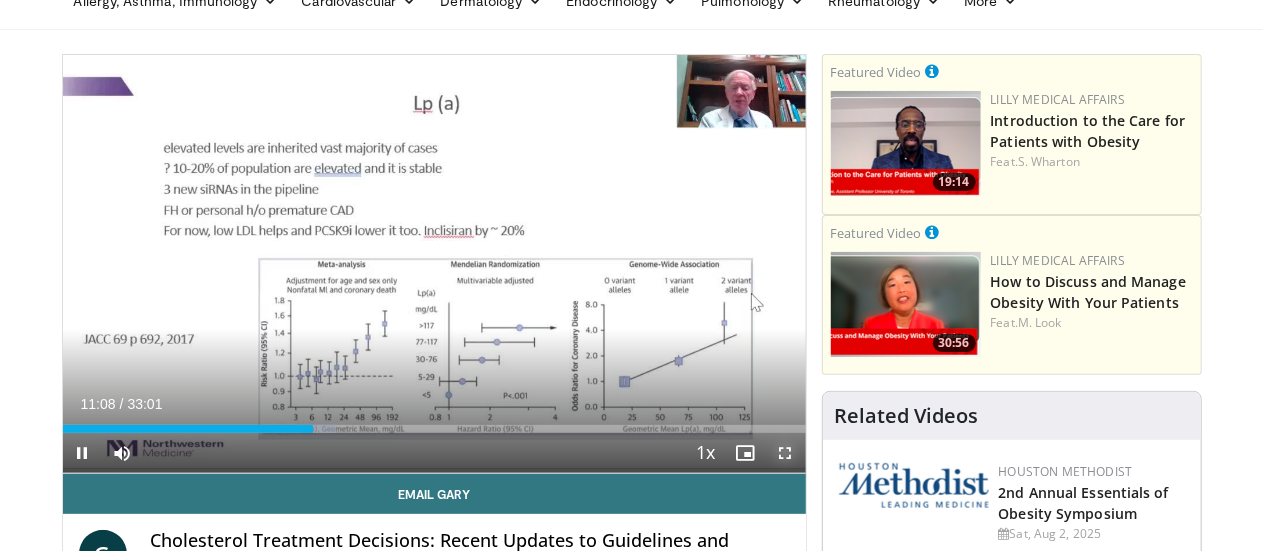 click at bounding box center (786, 453) 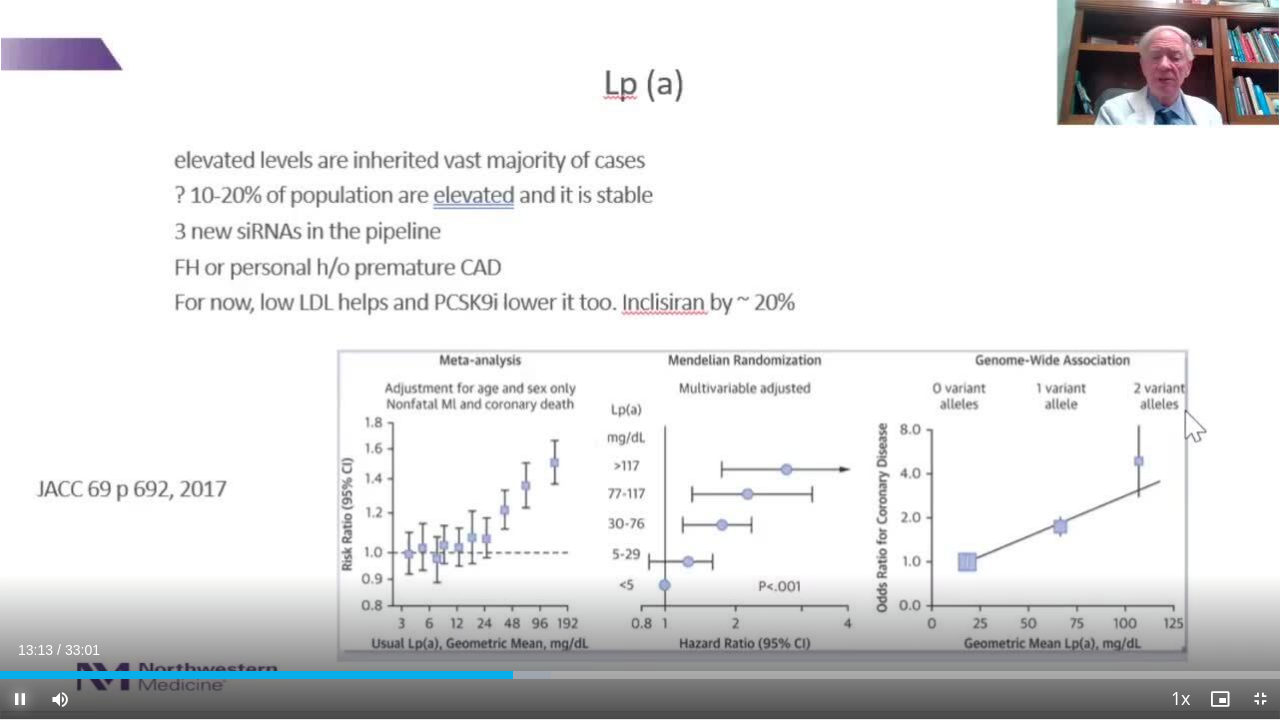 click at bounding box center (20, 699) 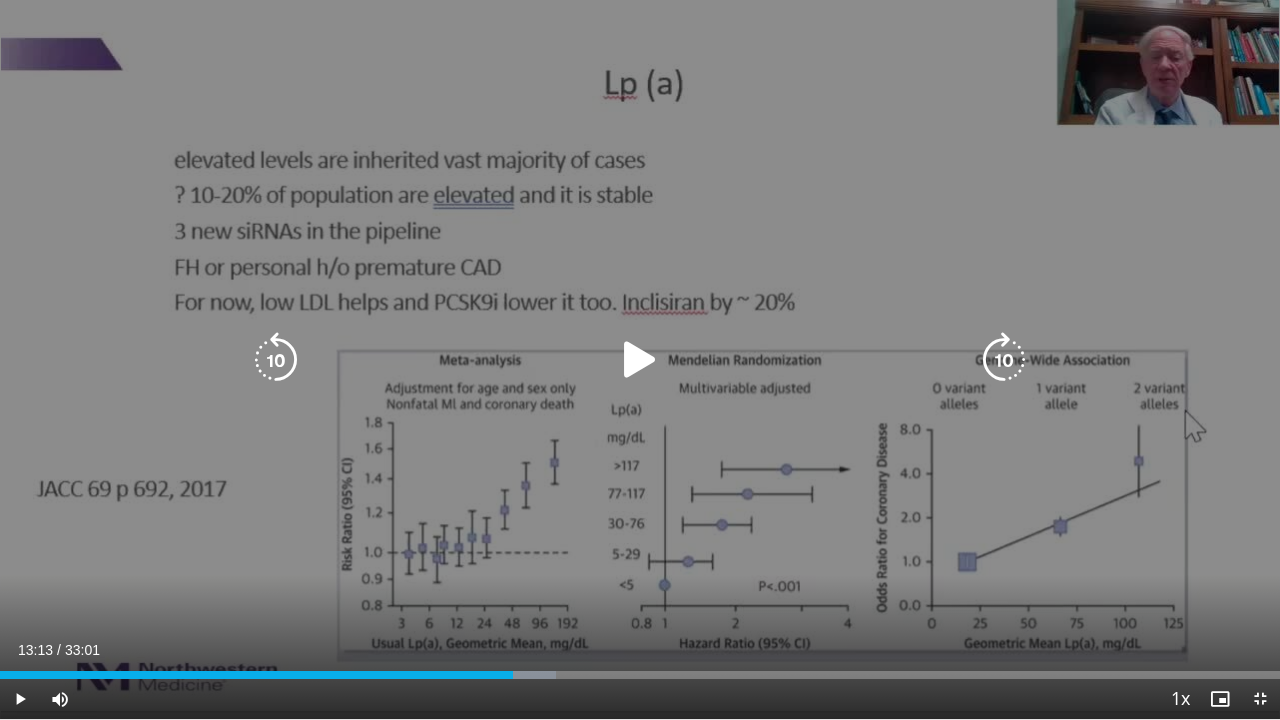 click at bounding box center [640, 360] 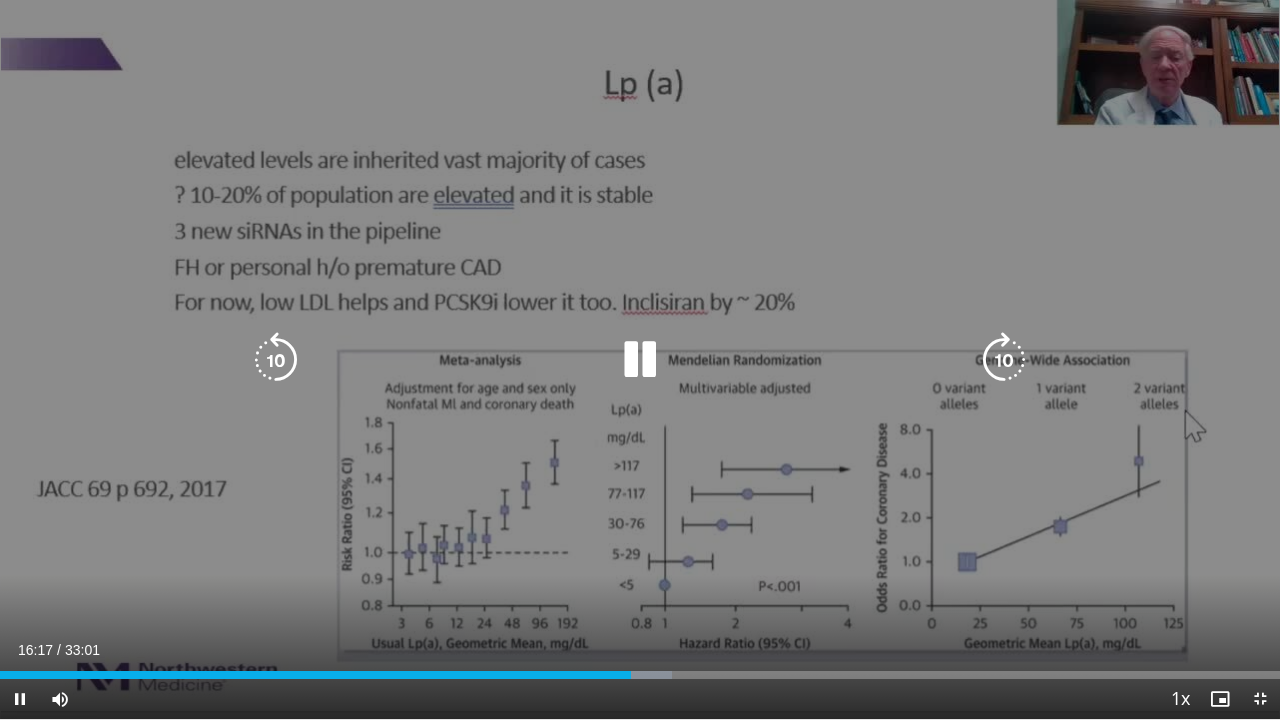 drag, startPoint x: 461, startPoint y: 432, endPoint x: 468, endPoint y: 440, distance: 10.630146 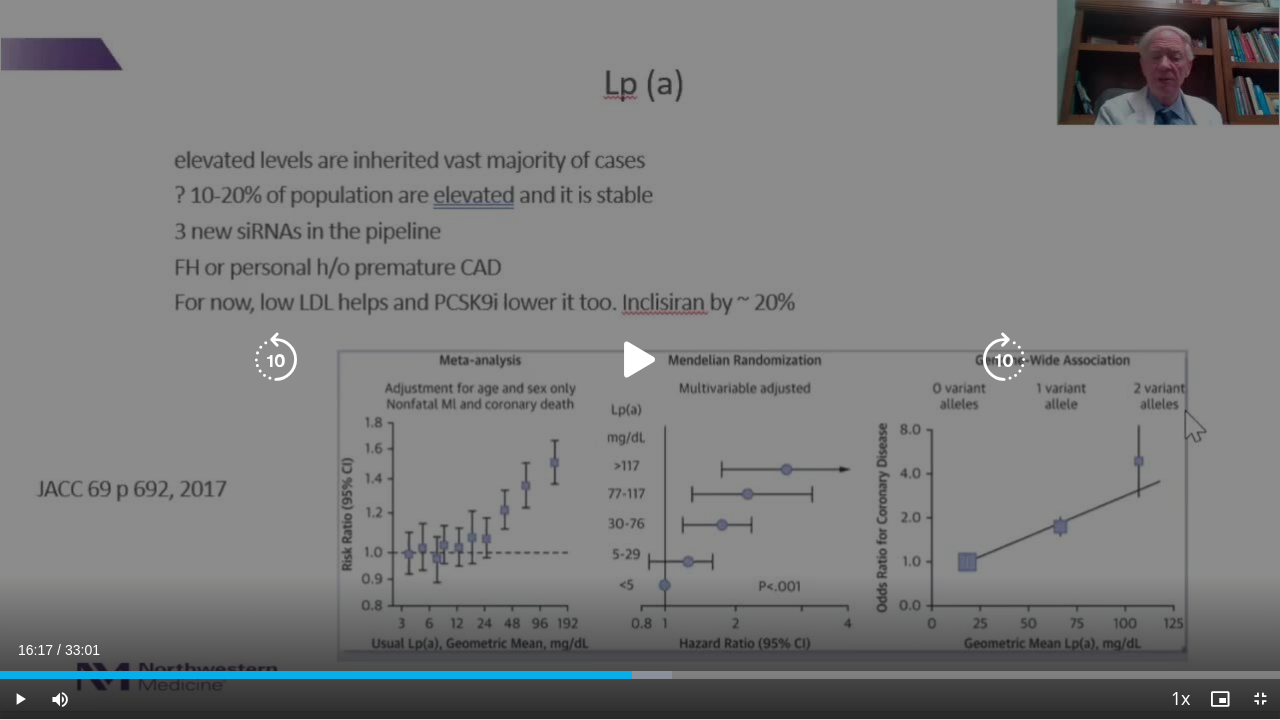 click at bounding box center [640, 360] 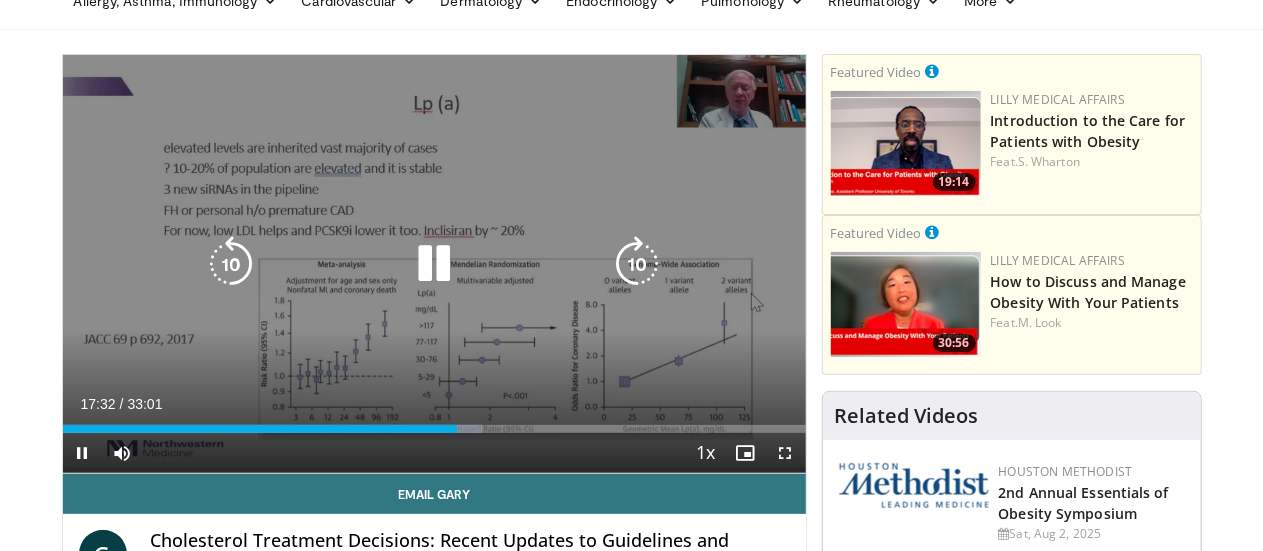 click on "10 seconds
Tap to unmute" at bounding box center (434, 264) 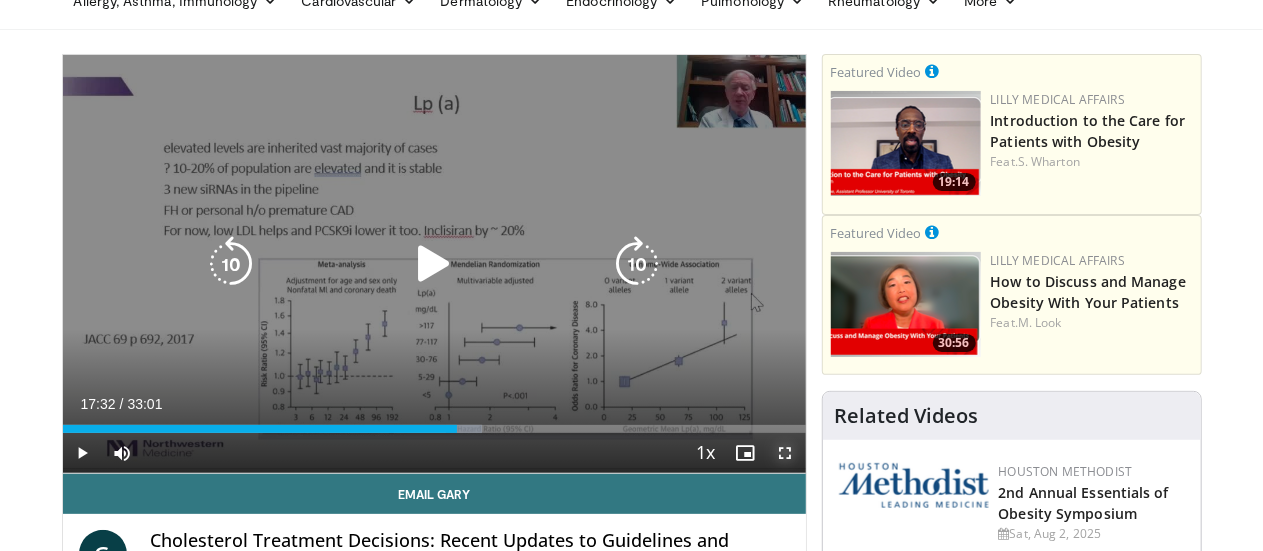 click at bounding box center (786, 453) 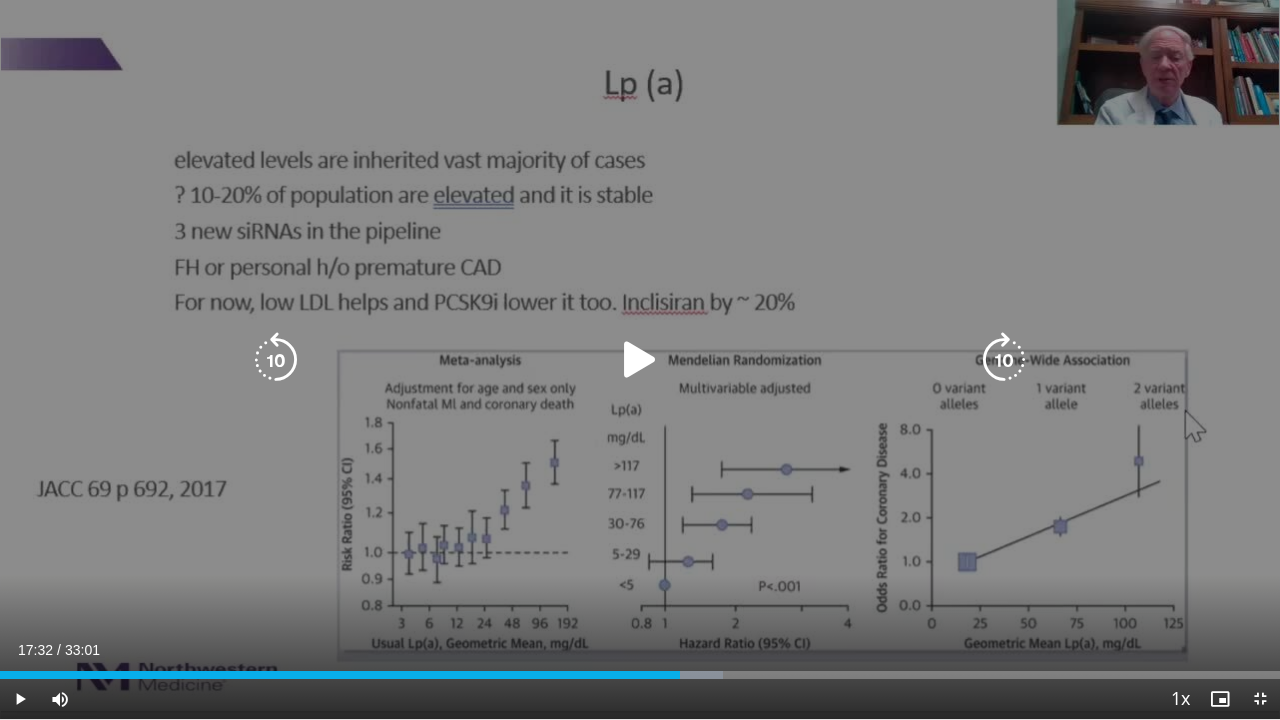 click at bounding box center [640, 360] 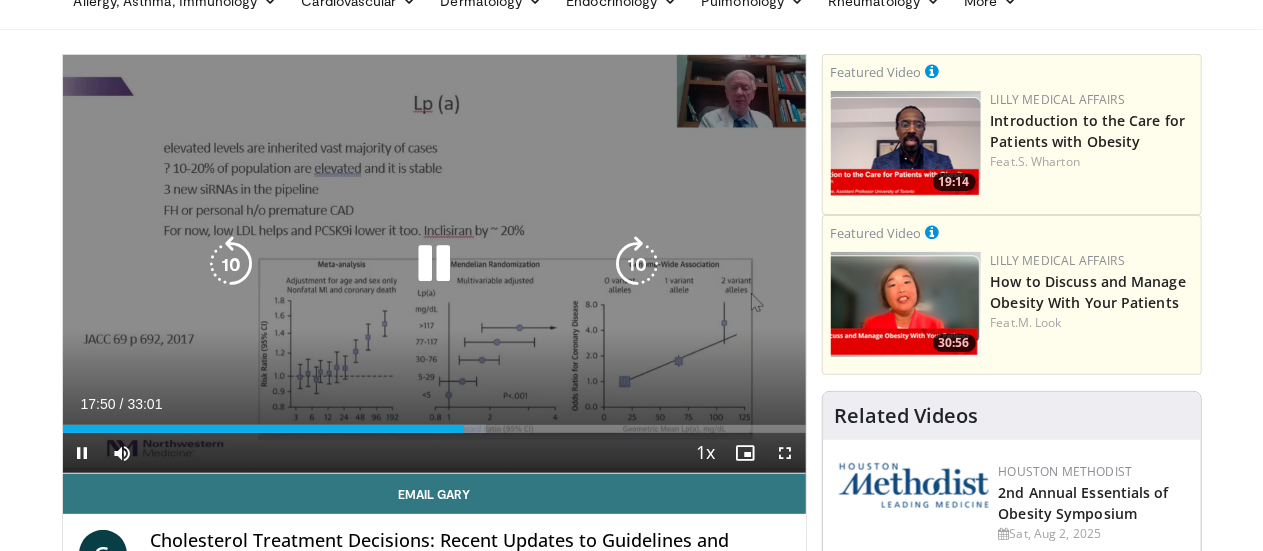 click on "10 seconds
Tap to unmute" at bounding box center (434, 264) 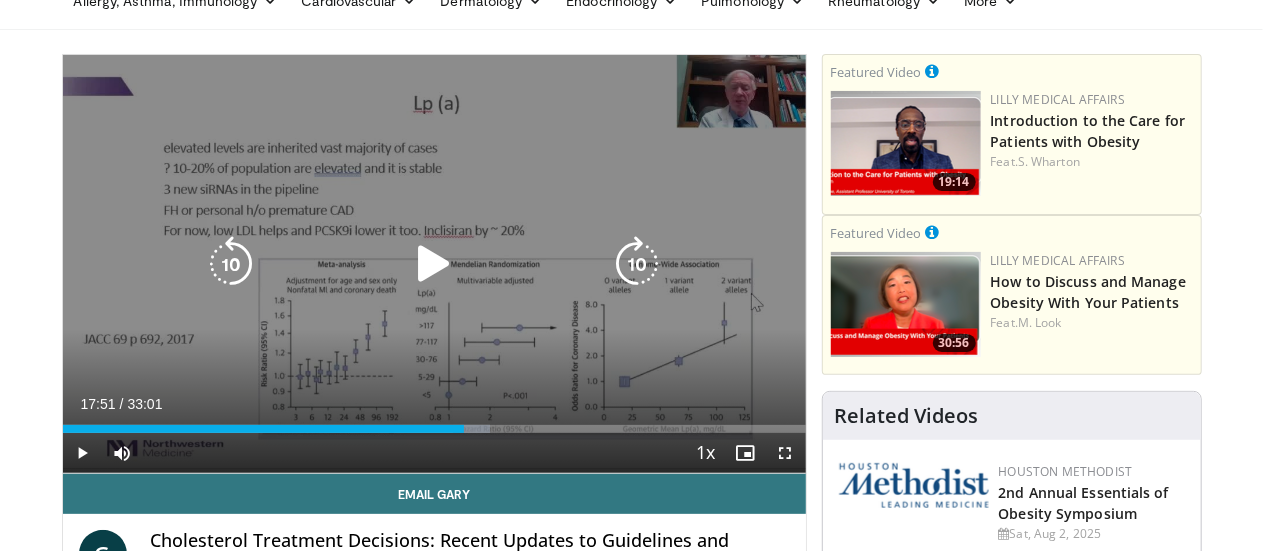 click at bounding box center (434, 264) 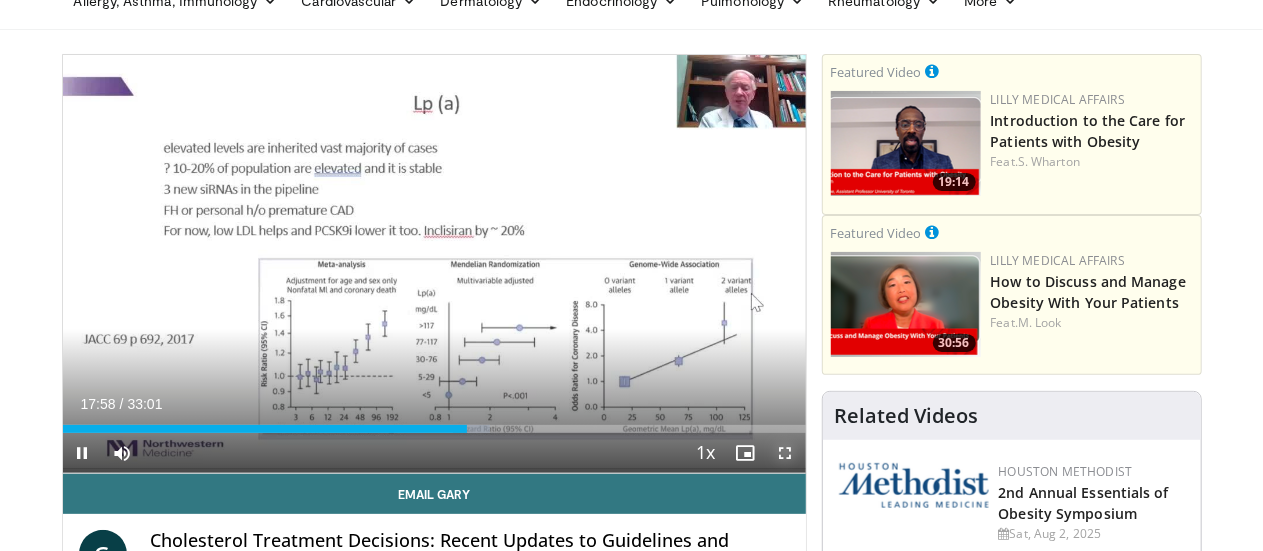 click at bounding box center [786, 453] 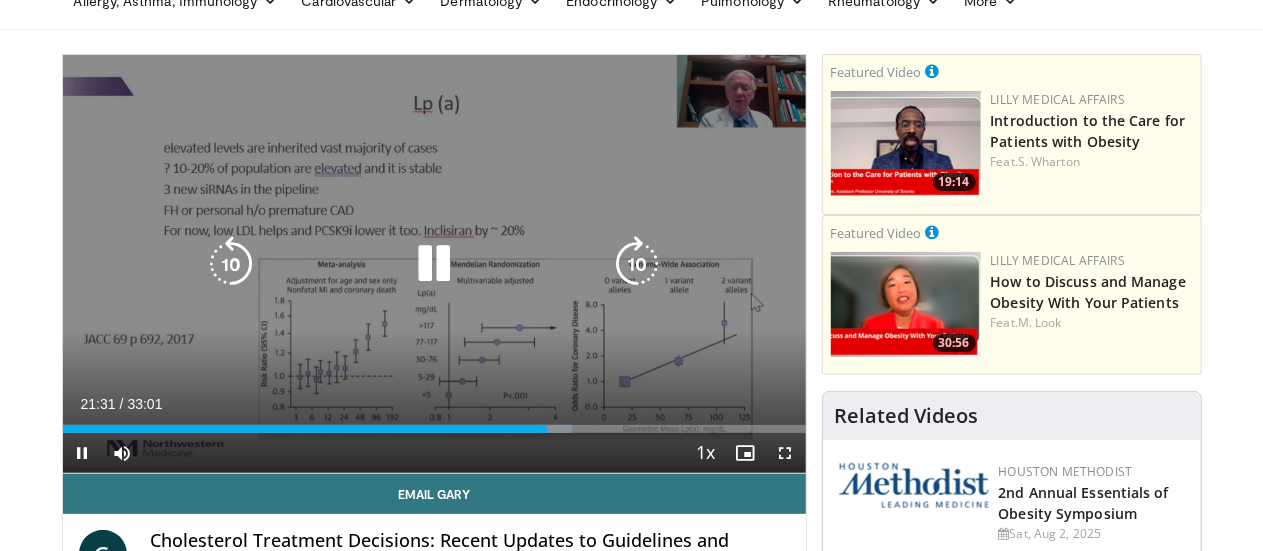 click on "10 seconds
Tap to unmute" at bounding box center [434, 264] 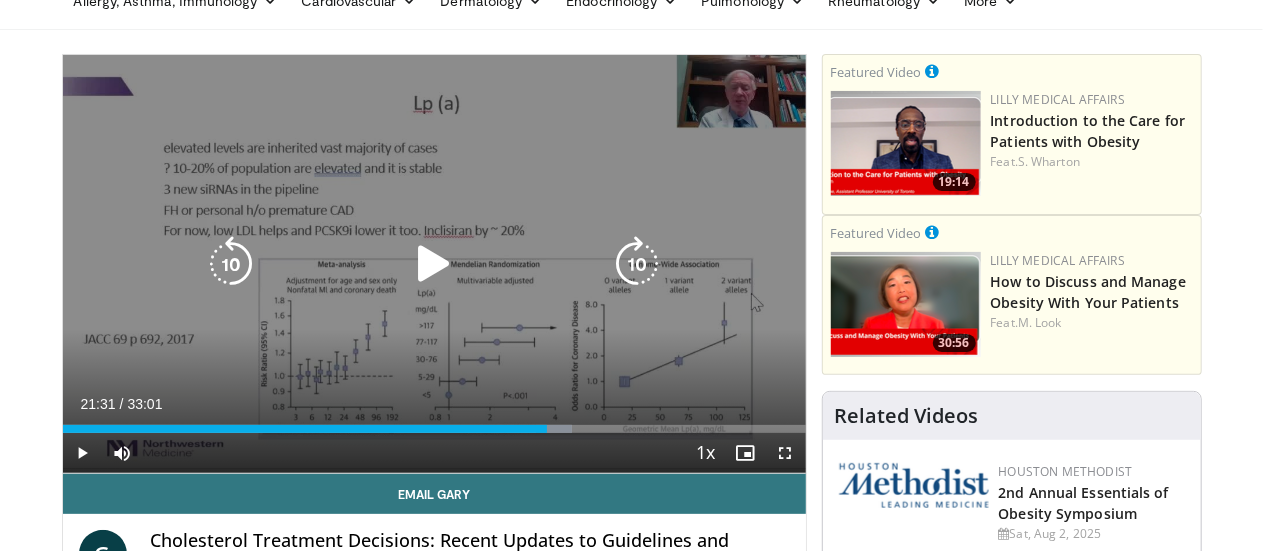 click at bounding box center (434, 264) 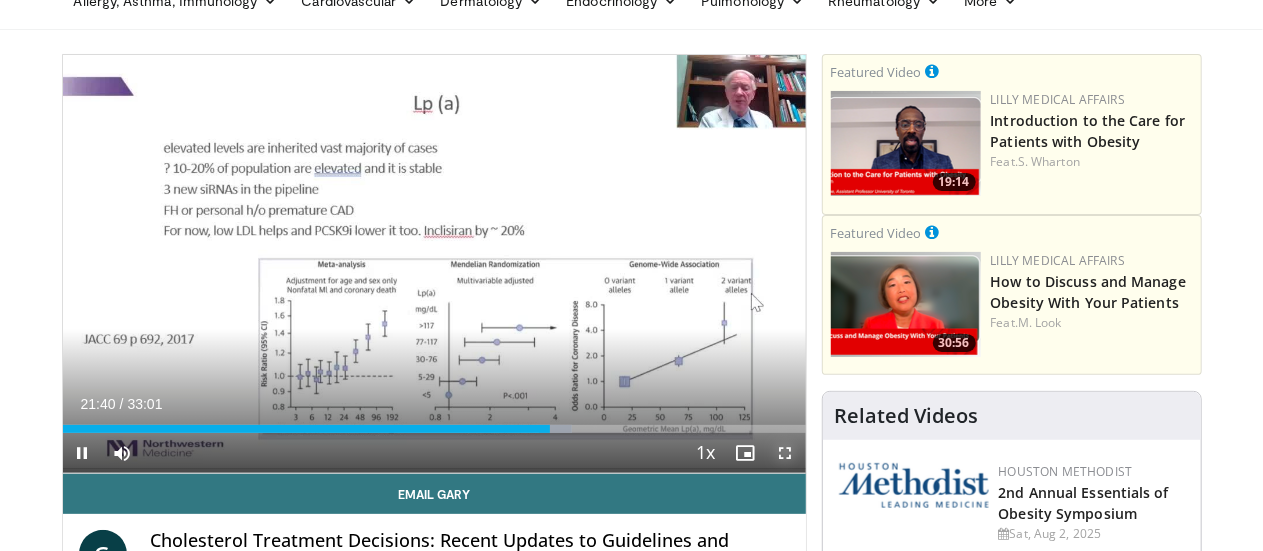 click at bounding box center (786, 453) 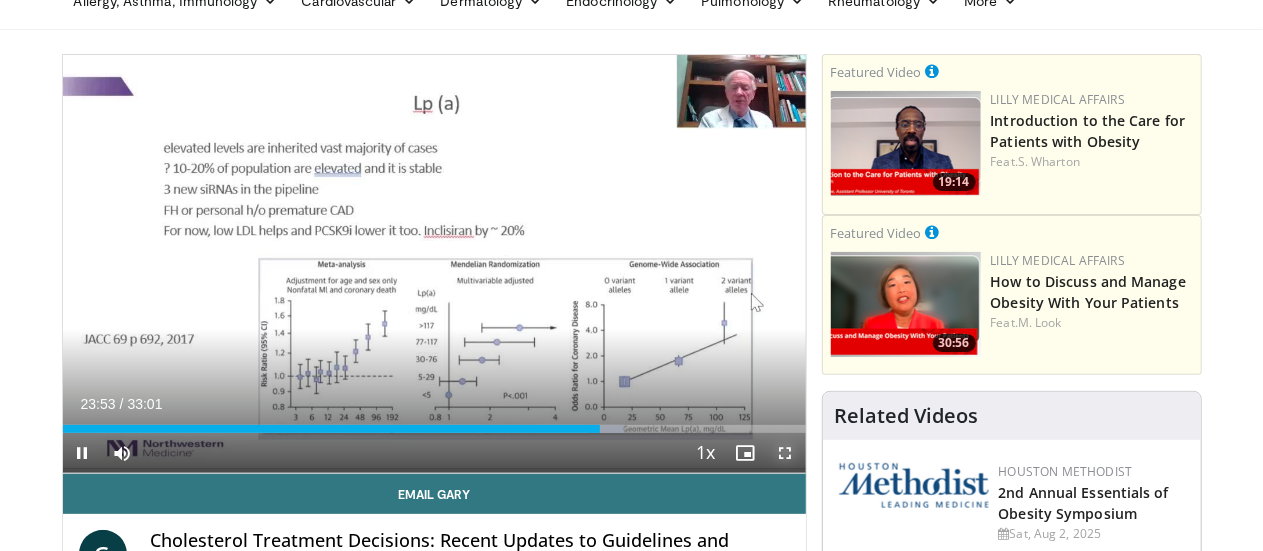click at bounding box center [786, 453] 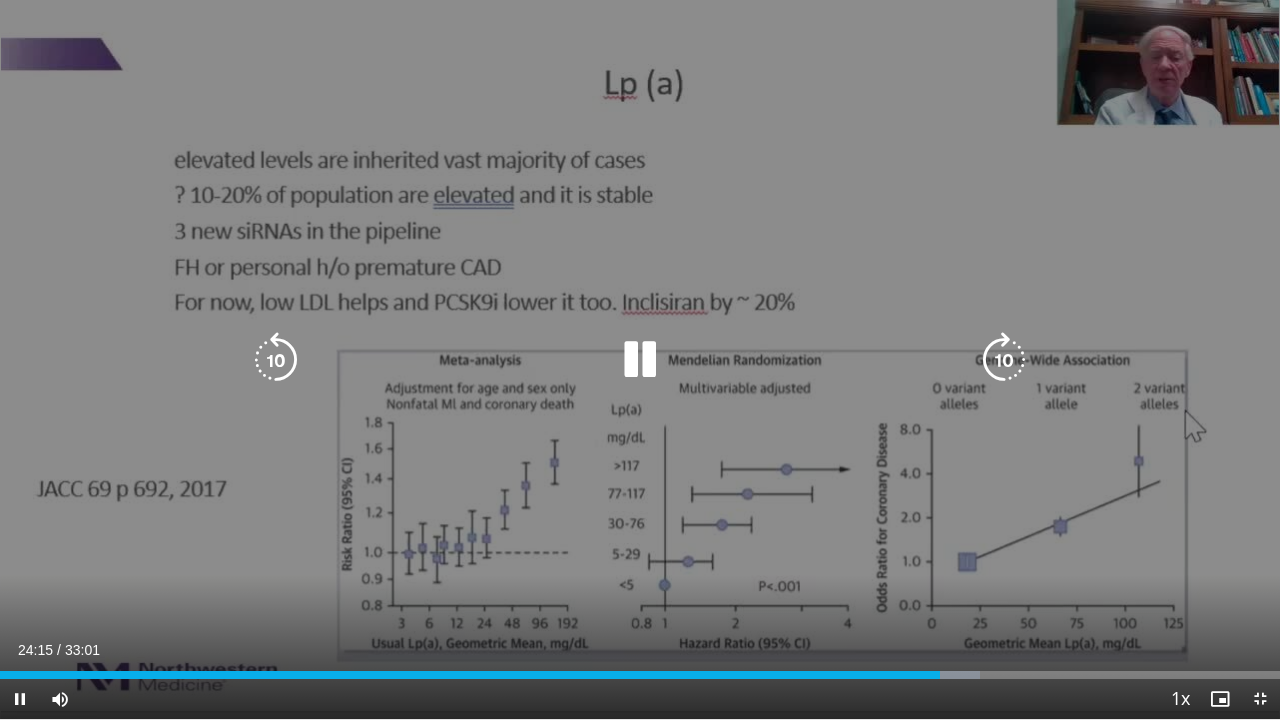 click on "10 seconds
Tap to unmute" at bounding box center [640, 359] 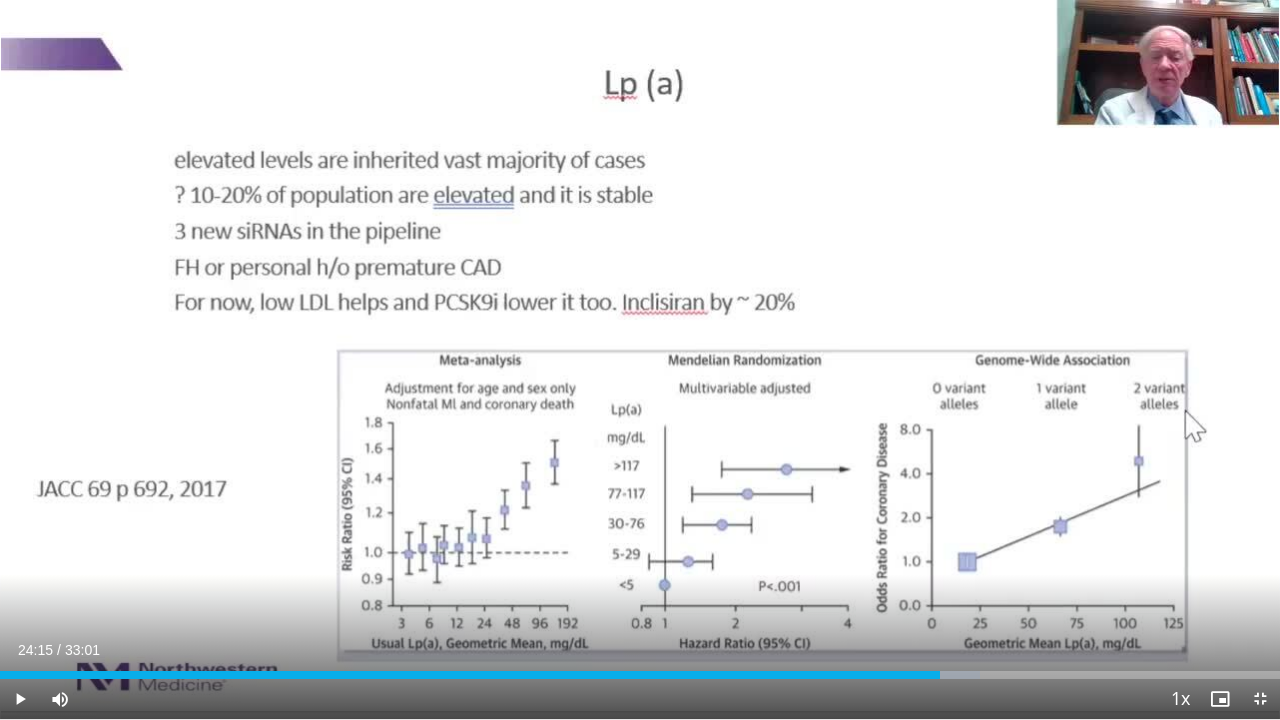 click on "10 seconds
Tap to unmute" at bounding box center (640, 359) 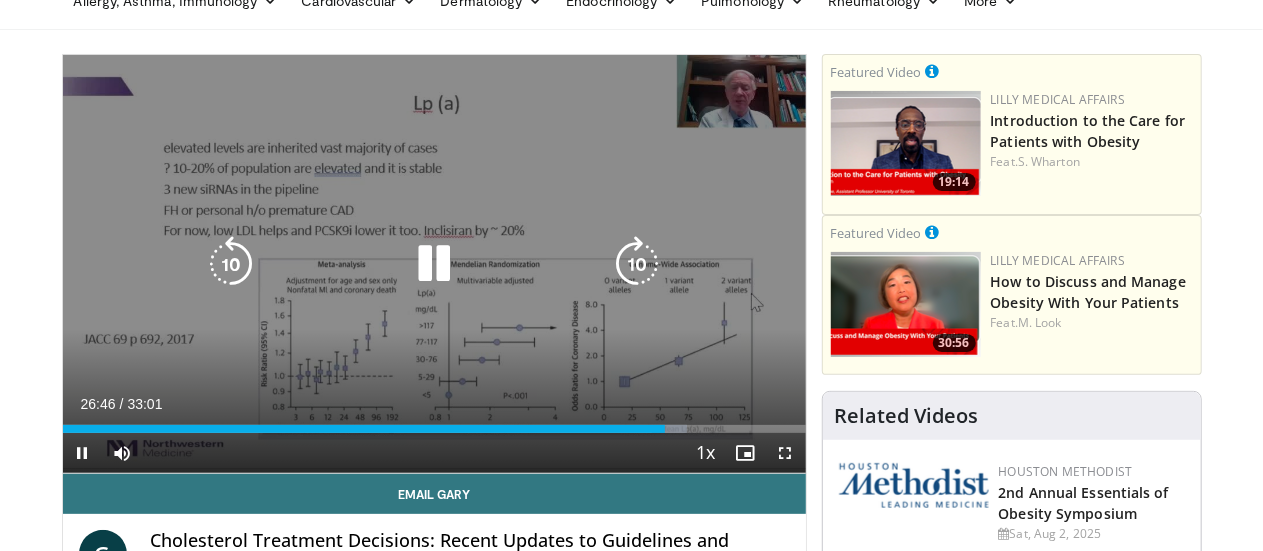 click at bounding box center [434, 264] 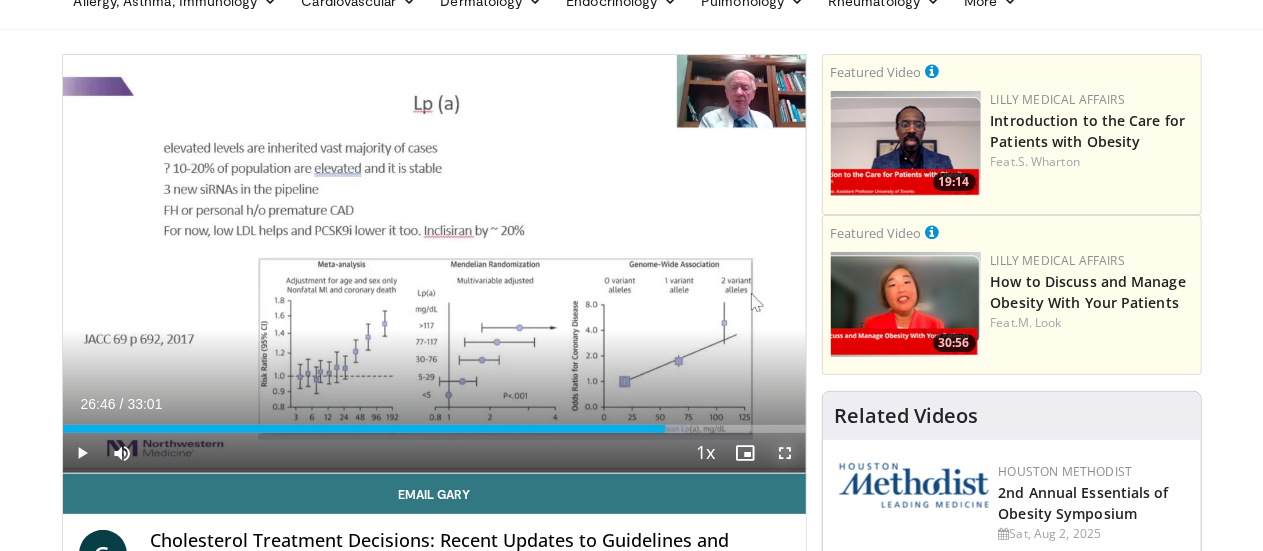 click at bounding box center [786, 453] 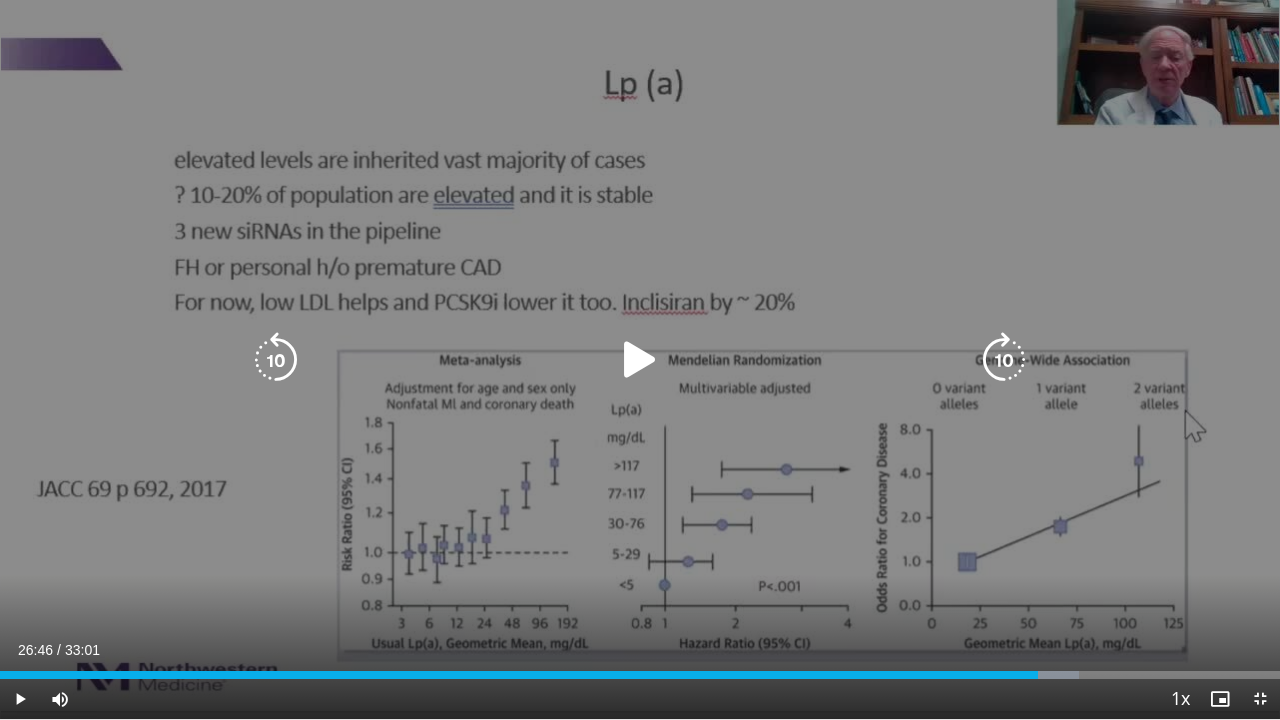 click at bounding box center [640, 360] 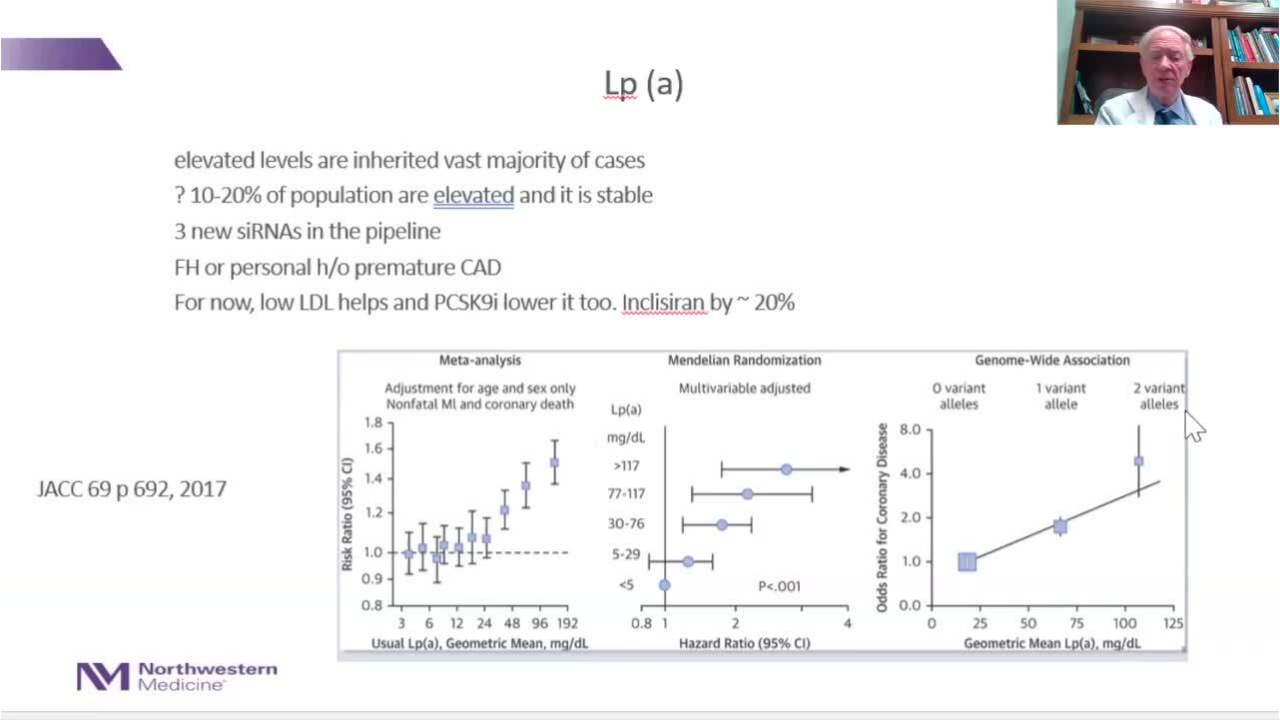 click on "10 seconds
Tap to unmute" at bounding box center [640, 359] 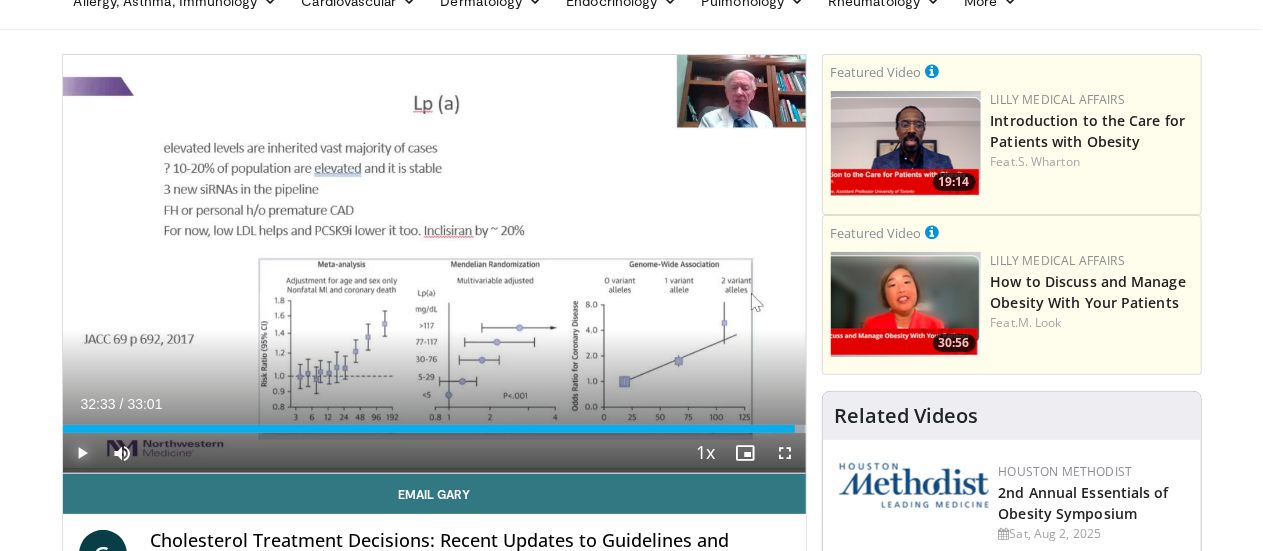 click at bounding box center (83, 453) 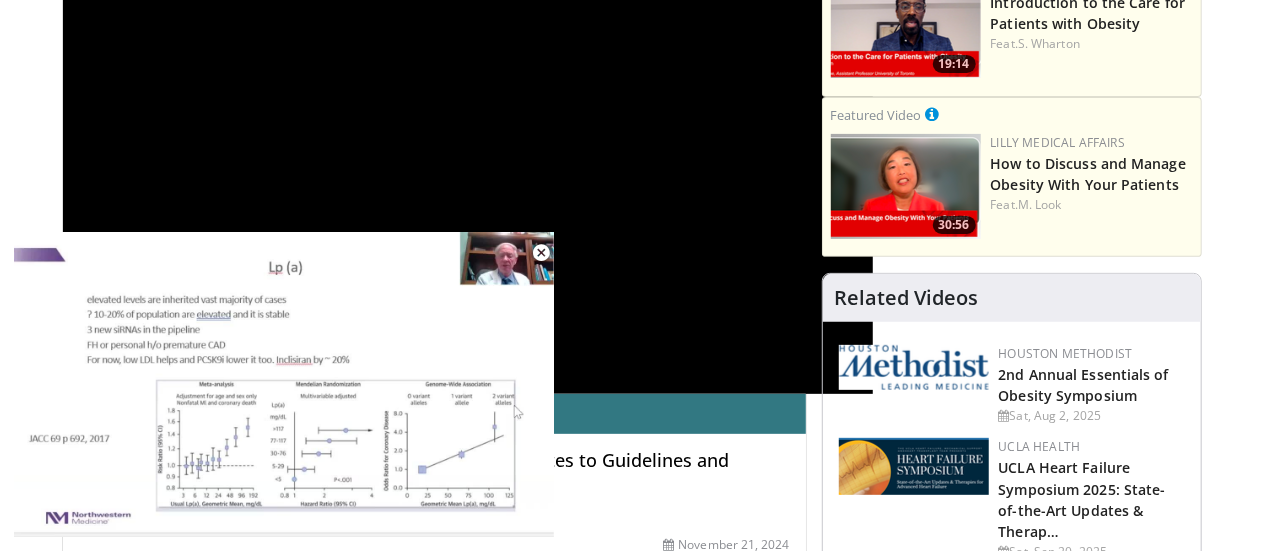 scroll, scrollTop: 100, scrollLeft: 0, axis: vertical 